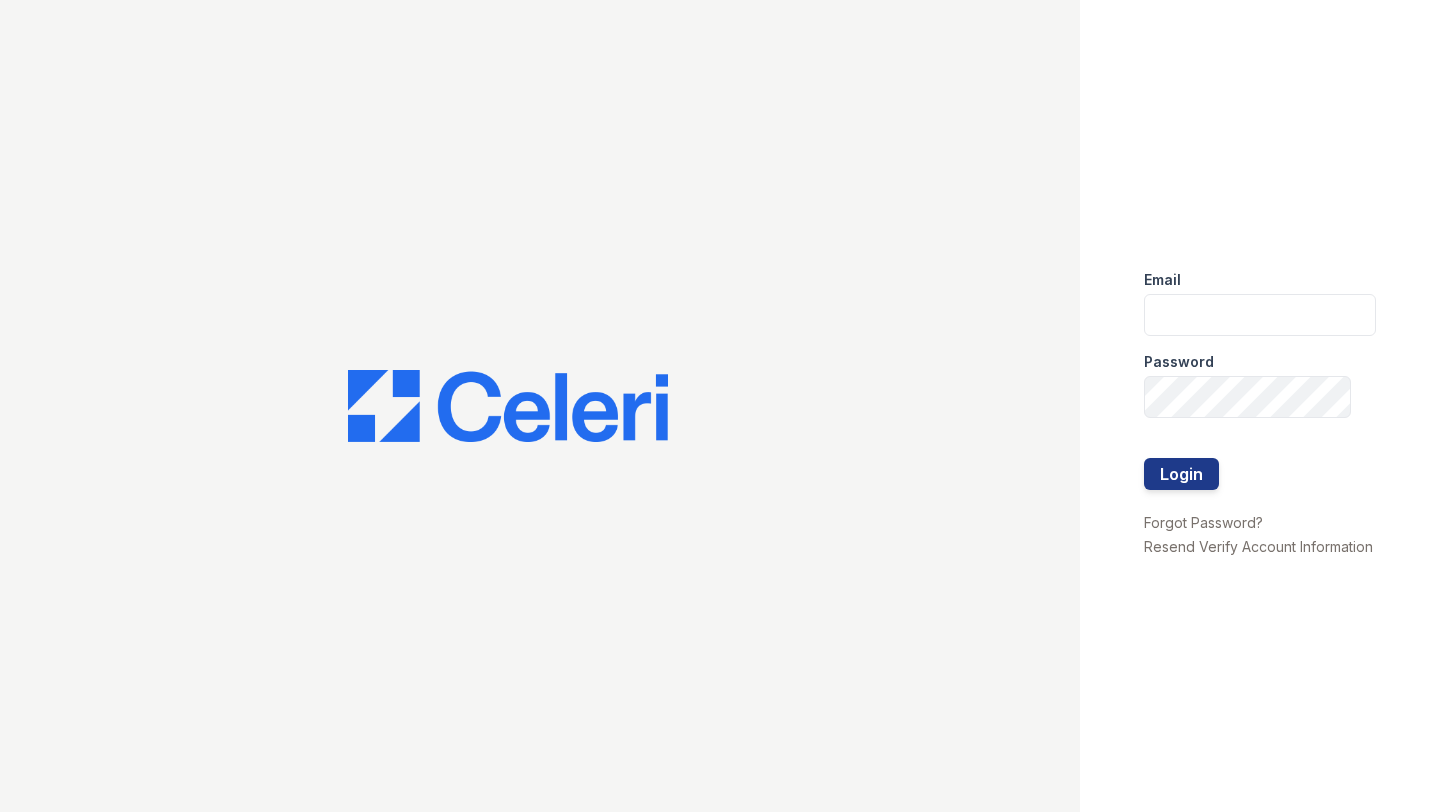 scroll, scrollTop: 0, scrollLeft: 0, axis: both 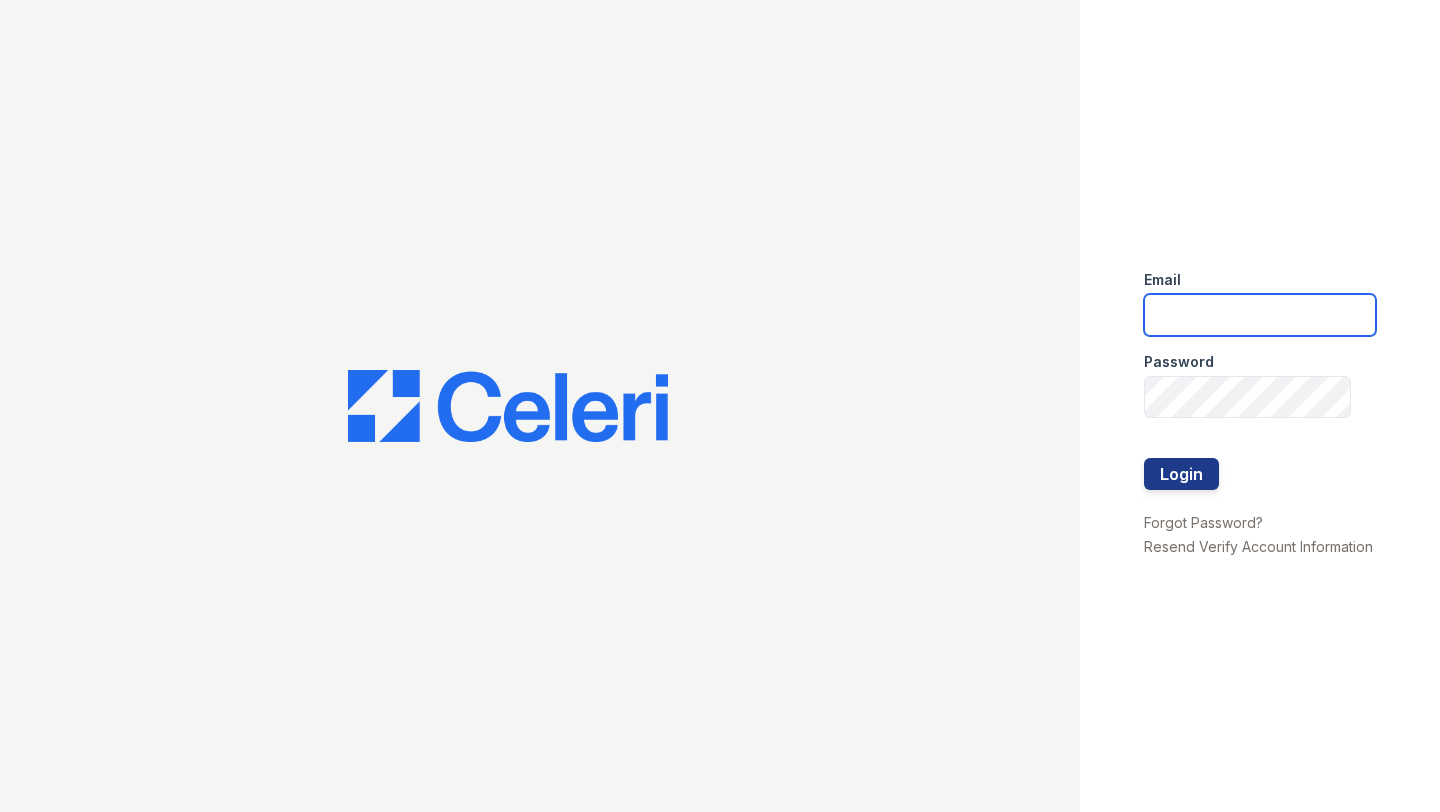 click at bounding box center (1260, 315) 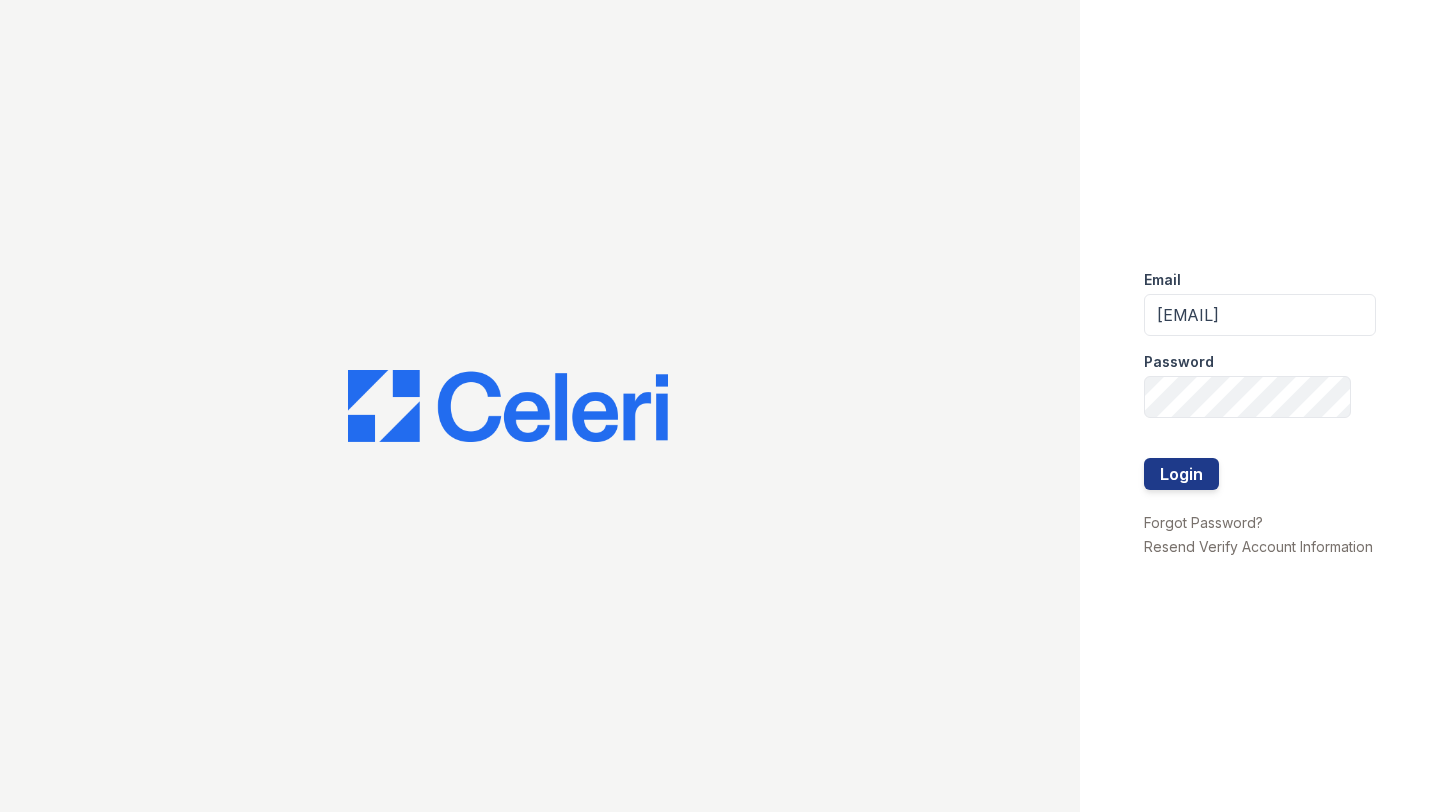 click on "Login" at bounding box center (1181, 474) 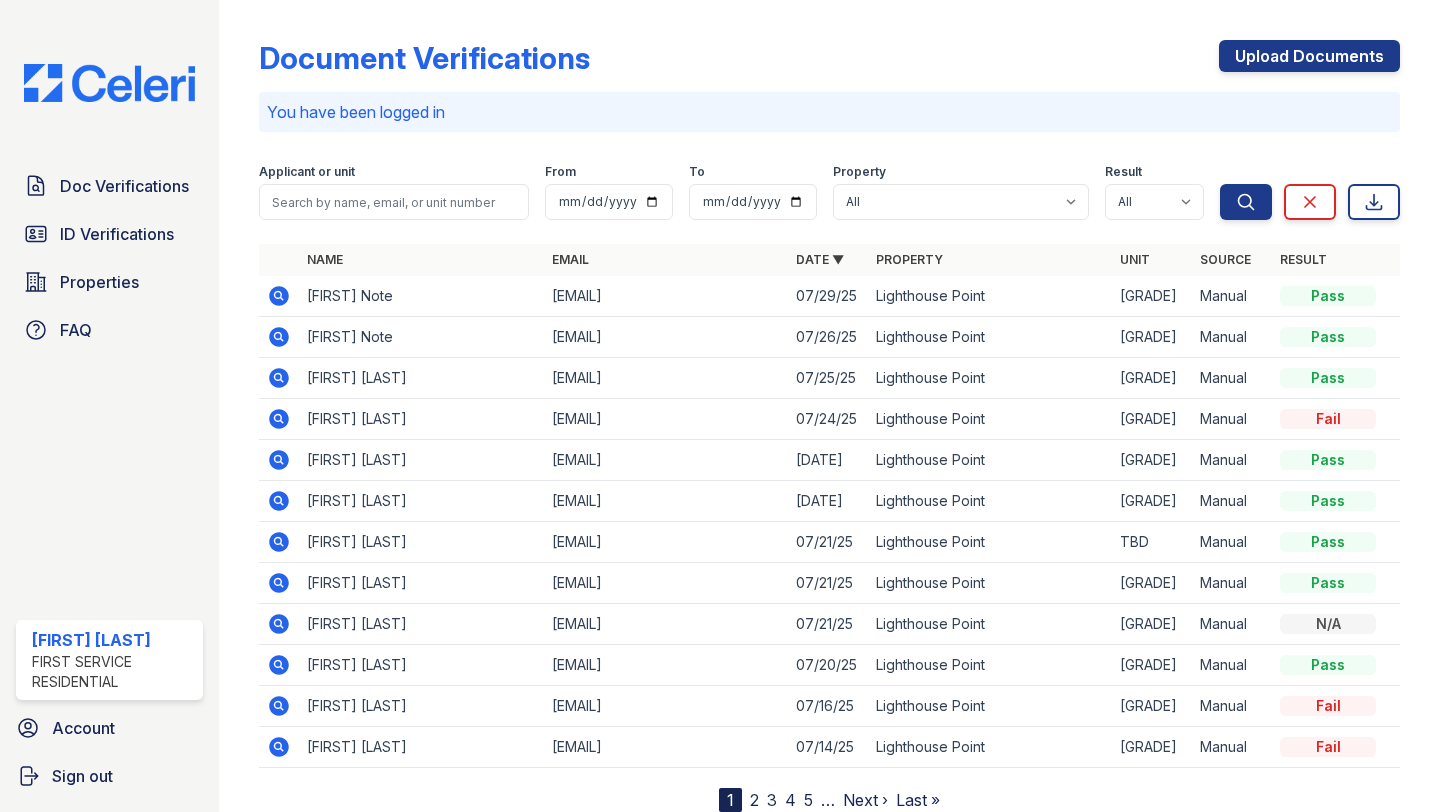 scroll, scrollTop: 0, scrollLeft: 0, axis: both 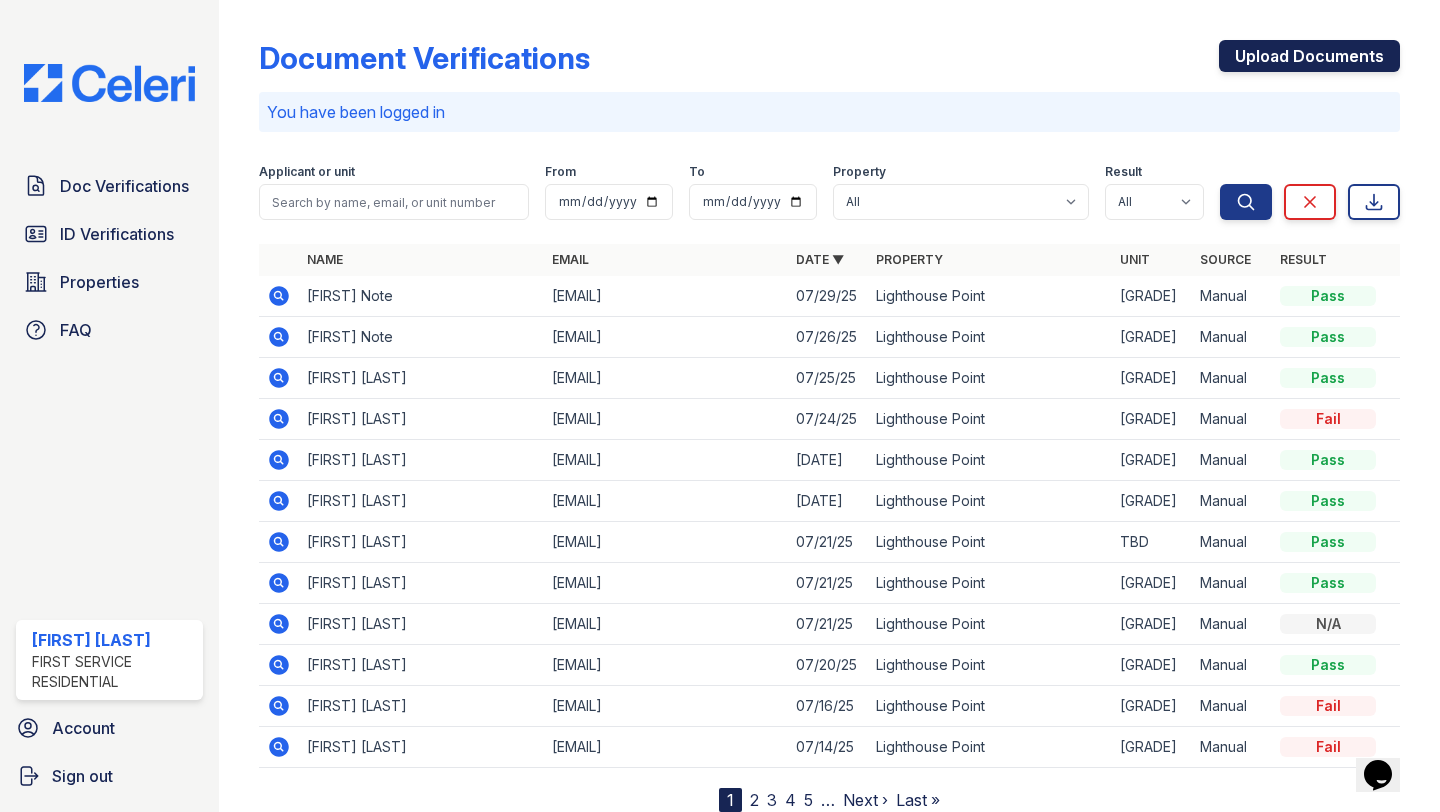 click on "Upload Documents" at bounding box center [1309, 56] 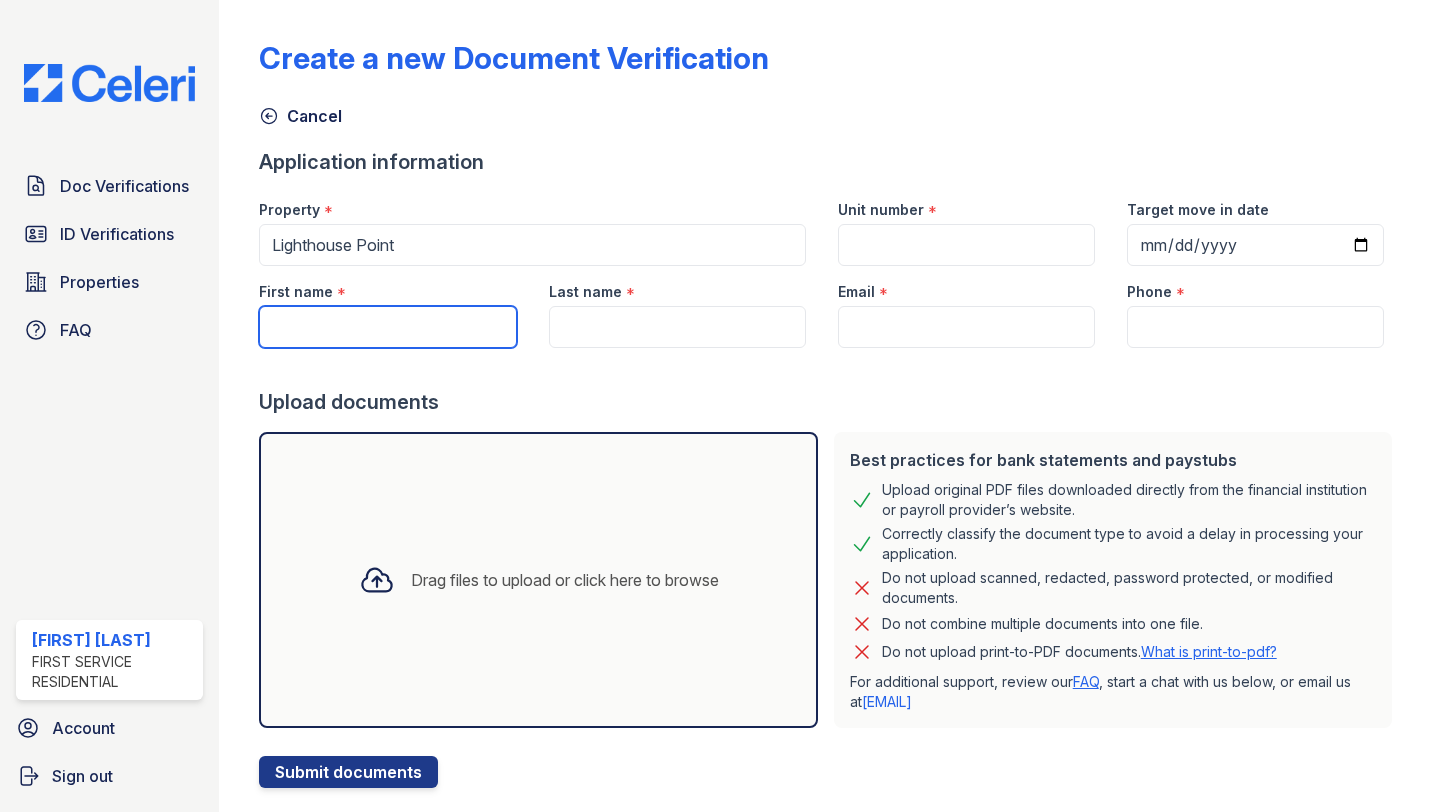 click on "First name" at bounding box center [387, 327] 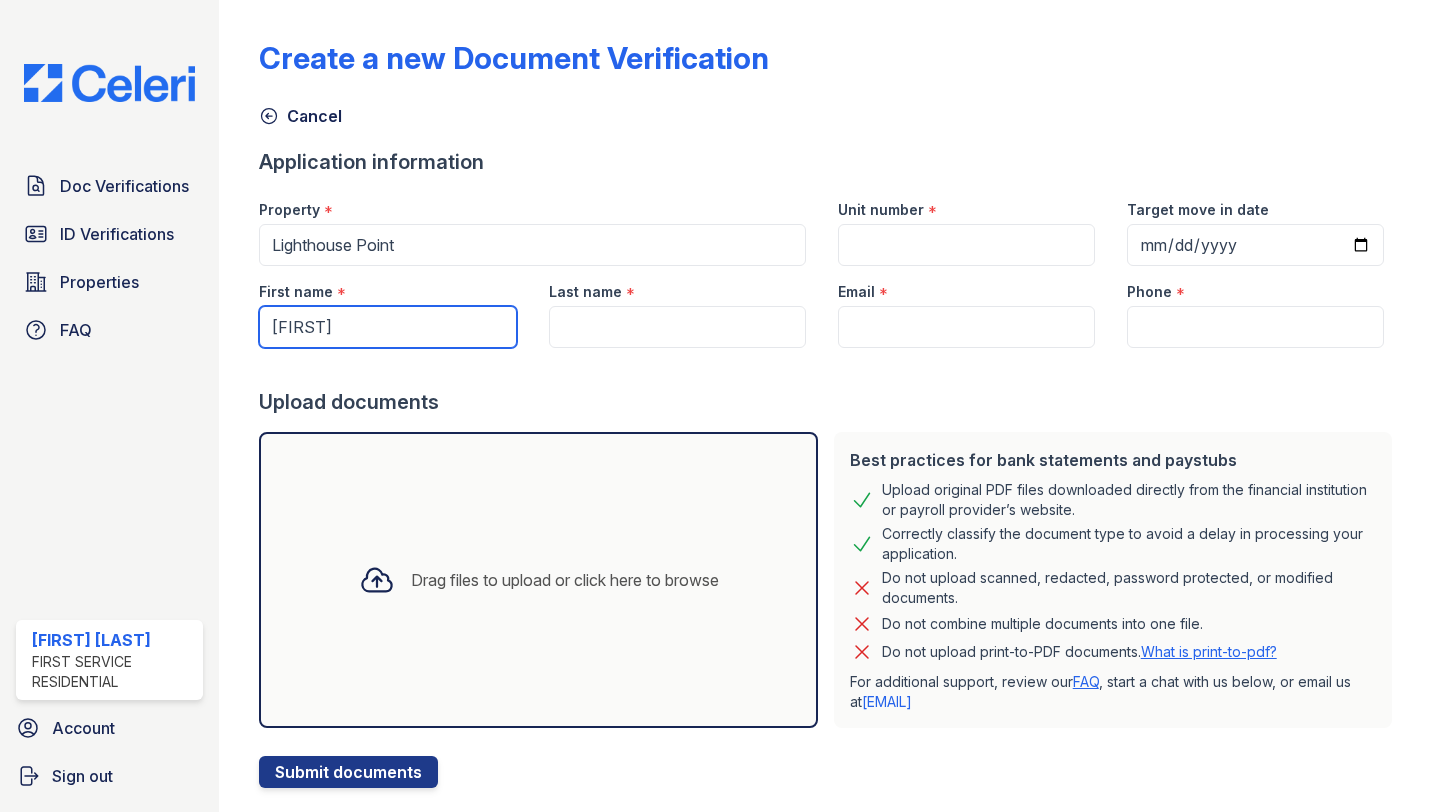 type on "[FIRST]" 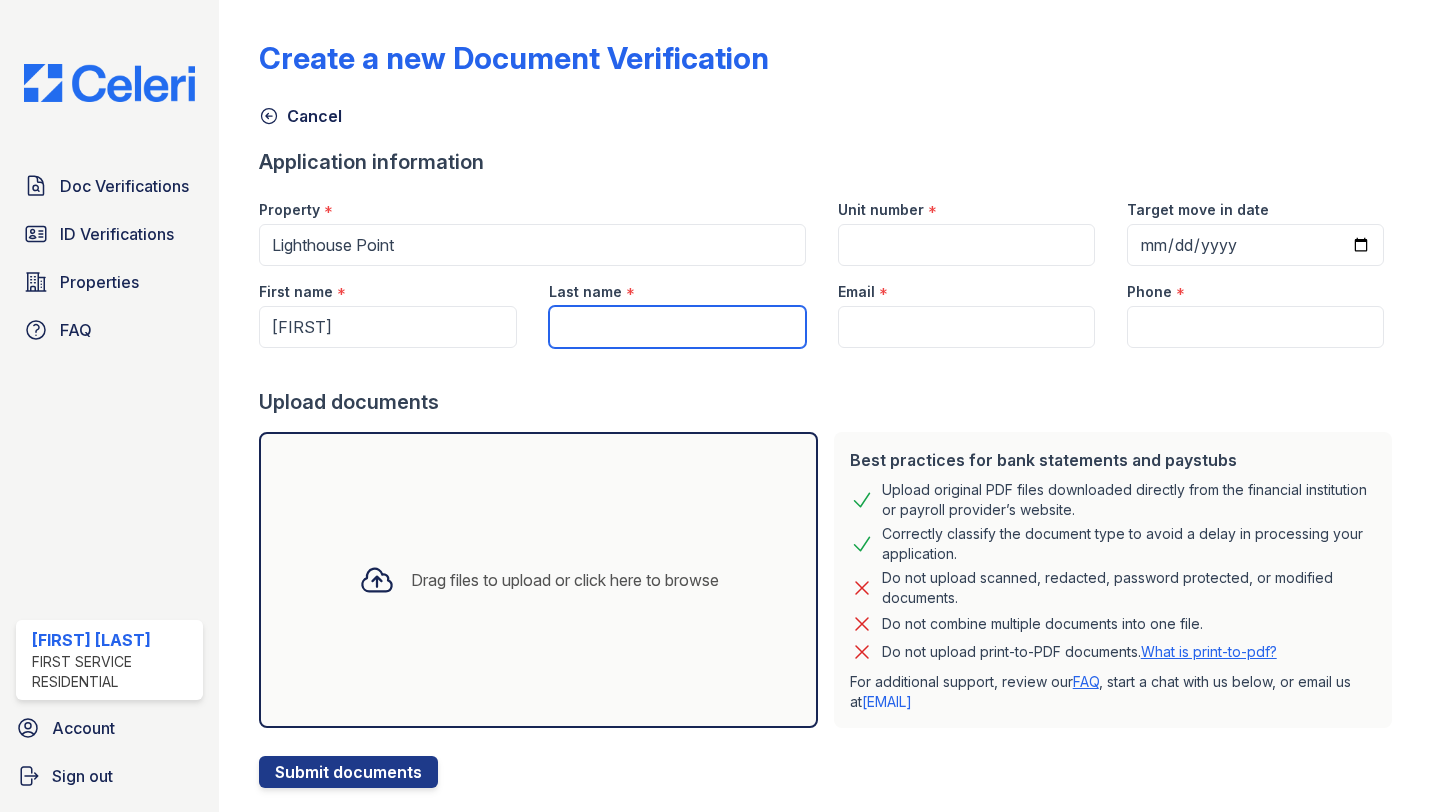 paste on "[LAST]" 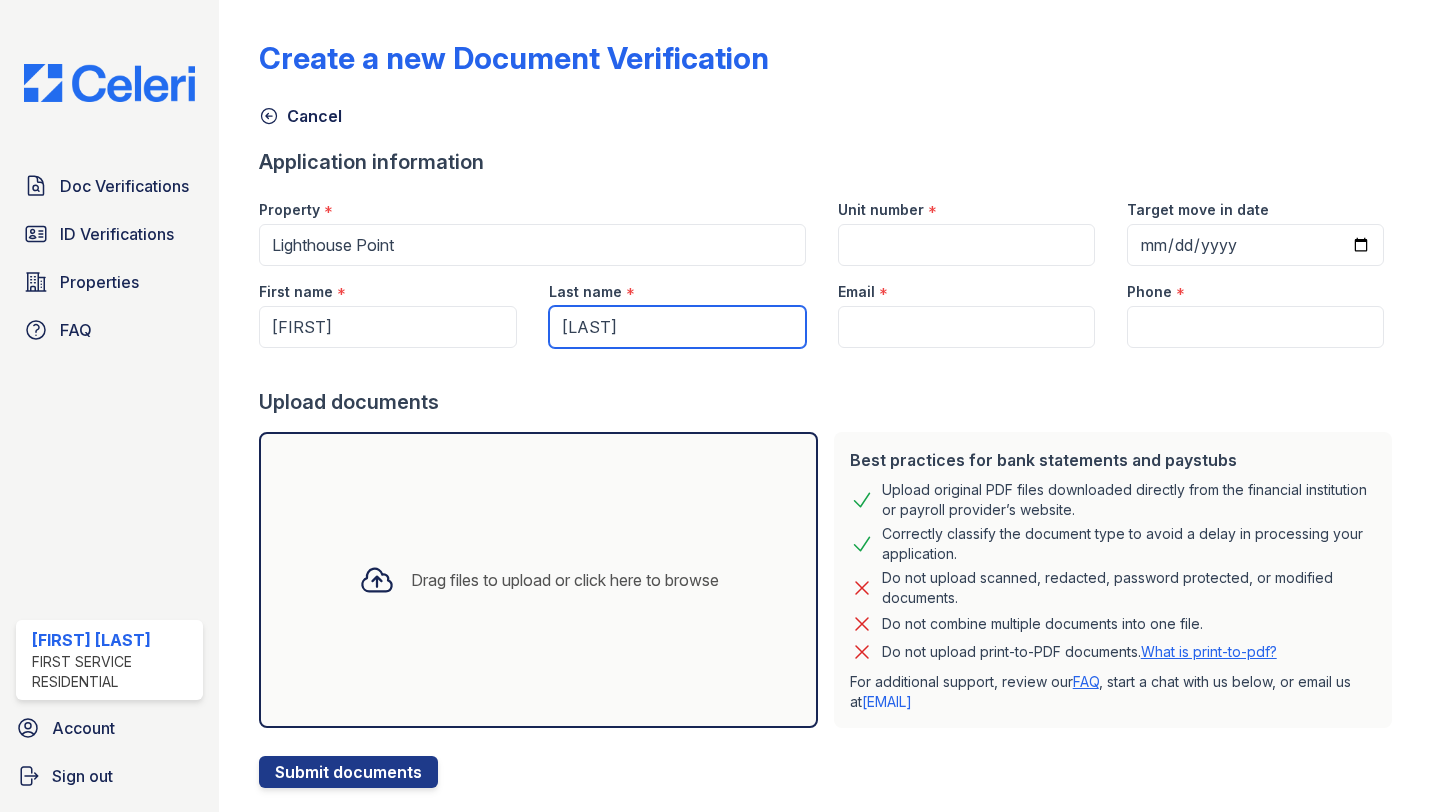 type on "[LAST]" 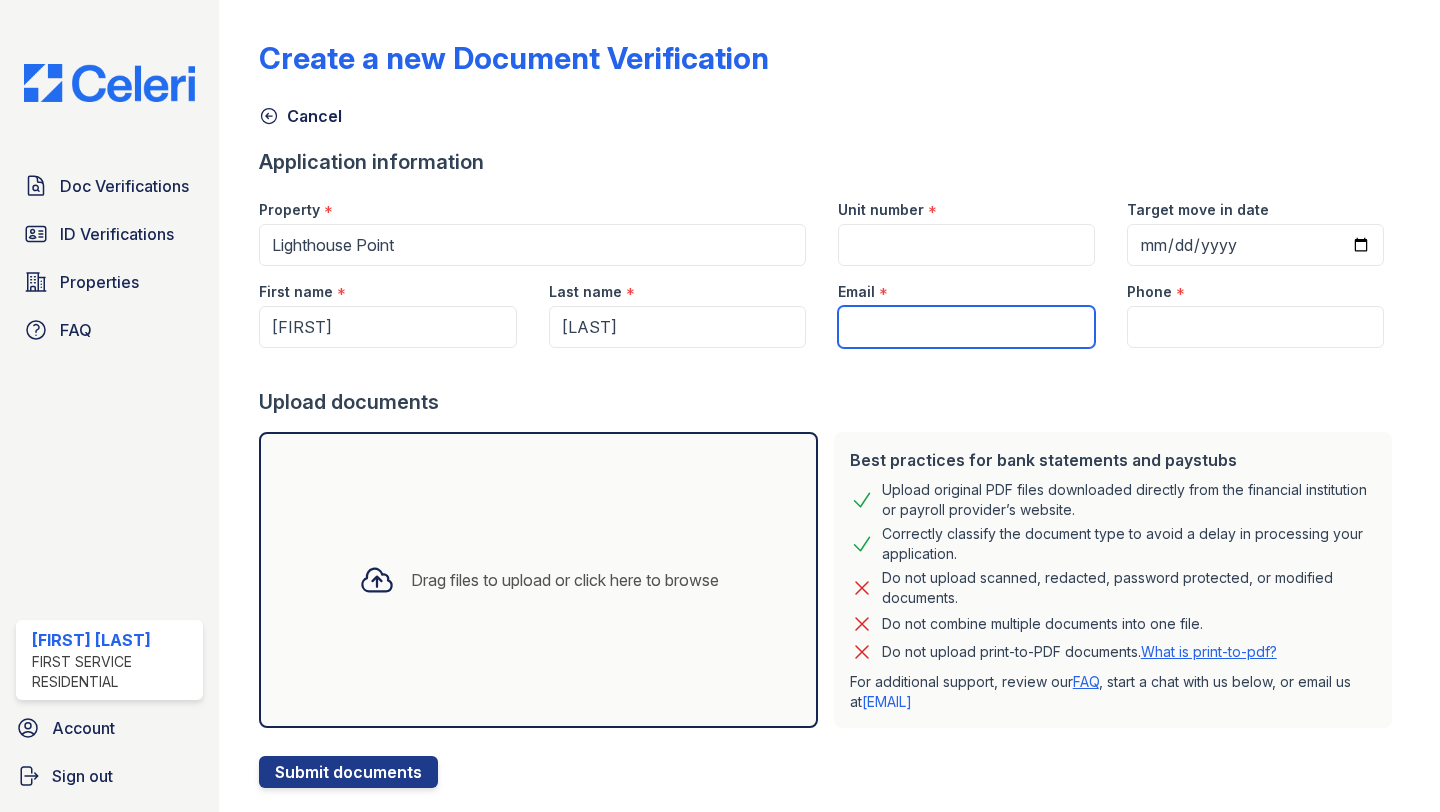 click on "Email" at bounding box center [966, 327] 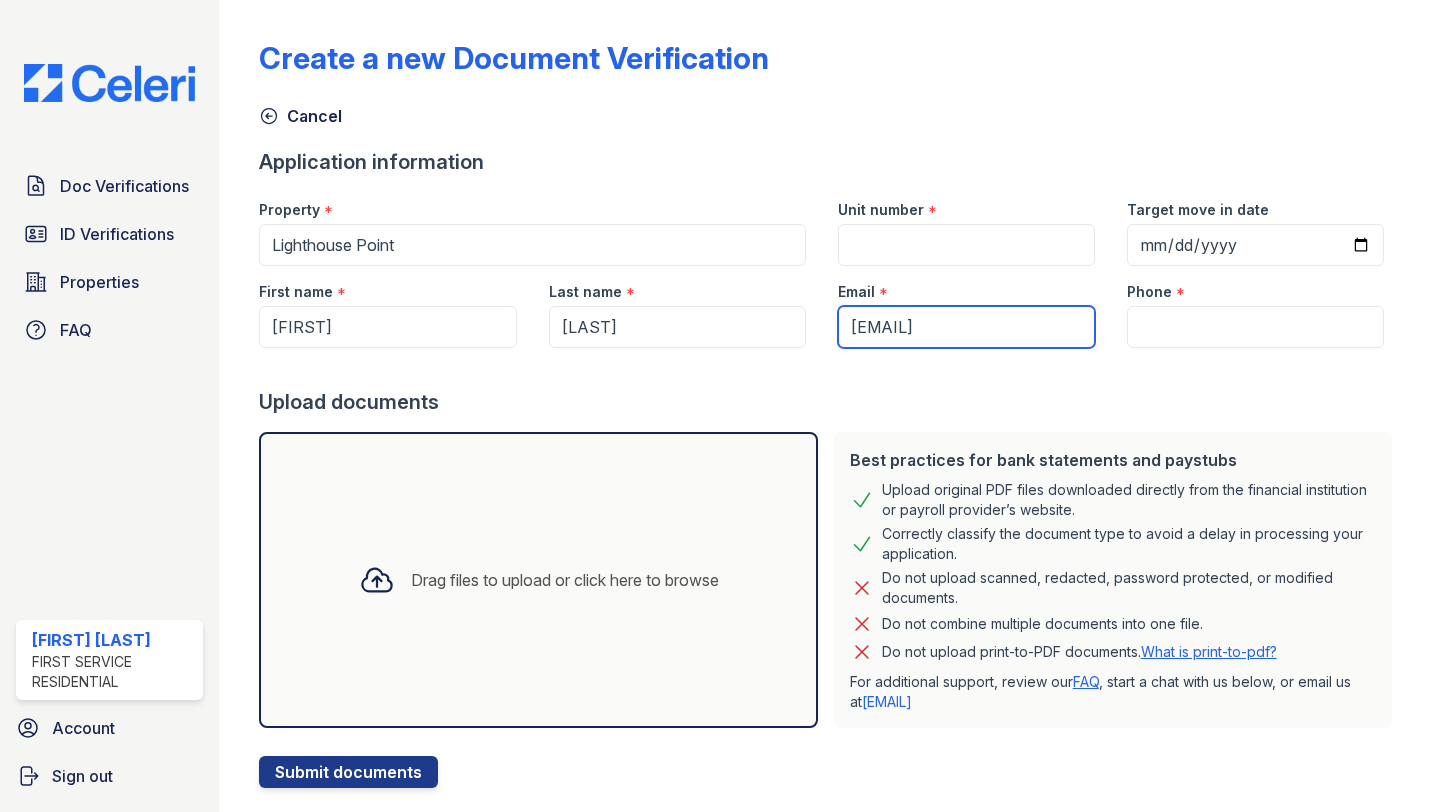 type on "[EMAIL]" 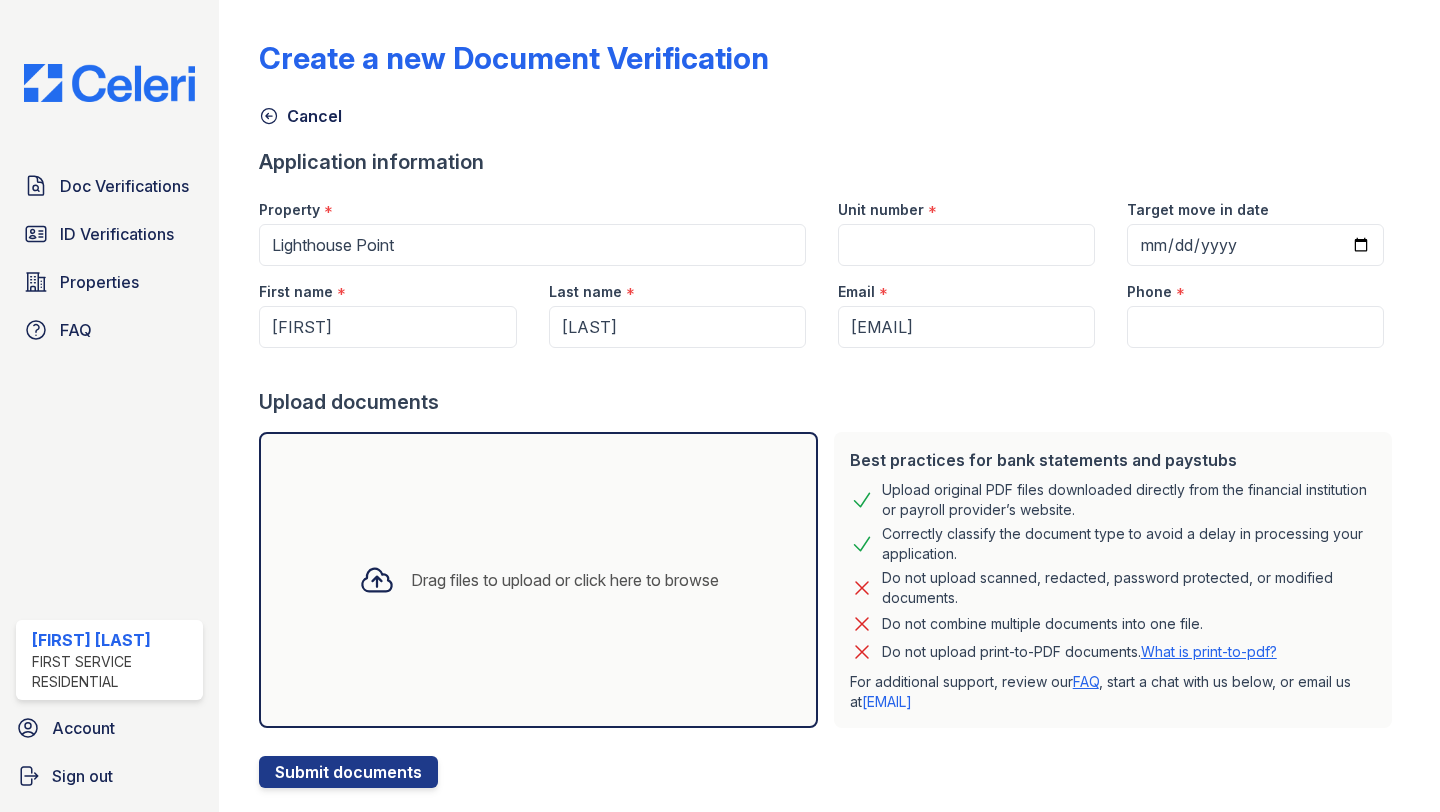 click on "Phone
*" at bounding box center (1255, 286) 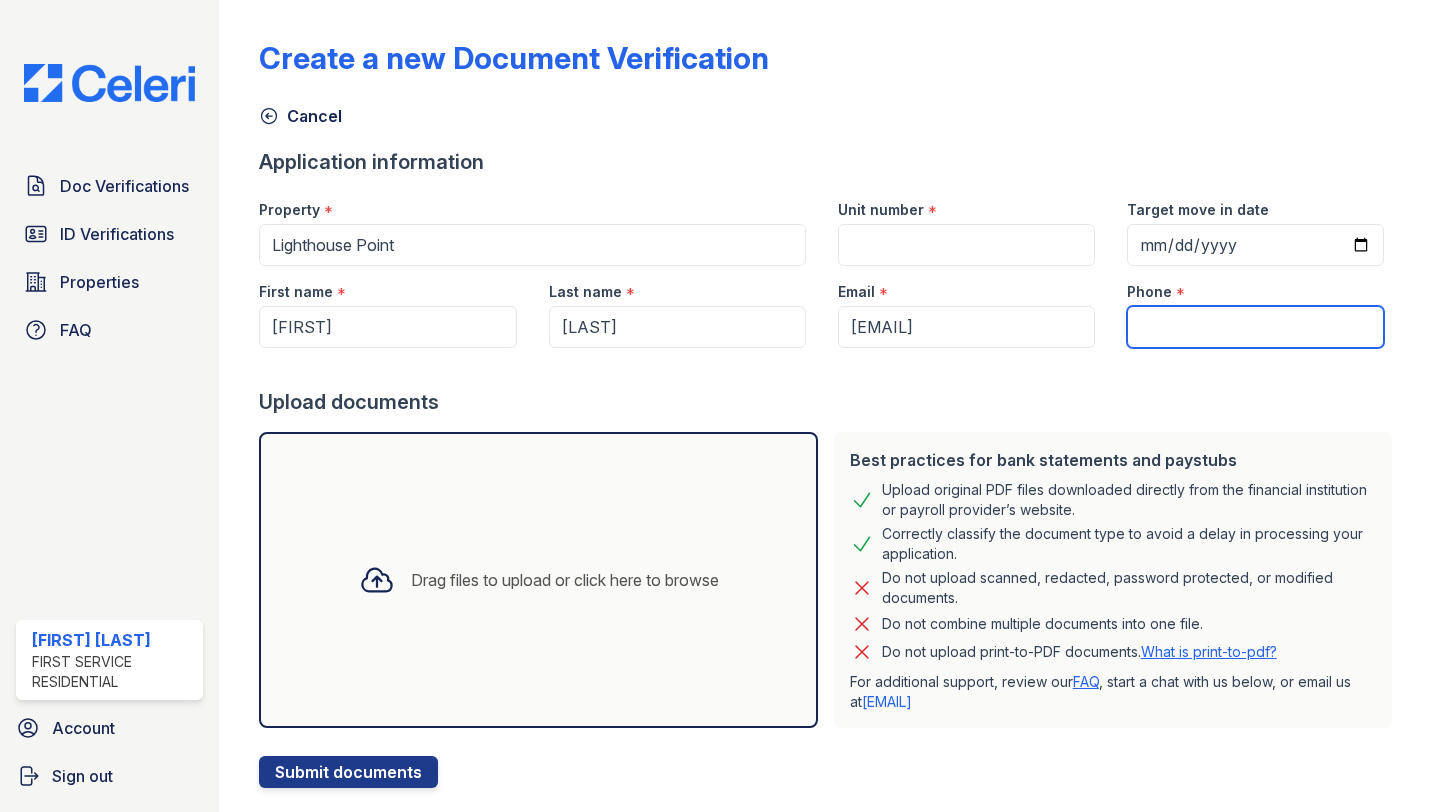 click on "Phone" at bounding box center [1255, 327] 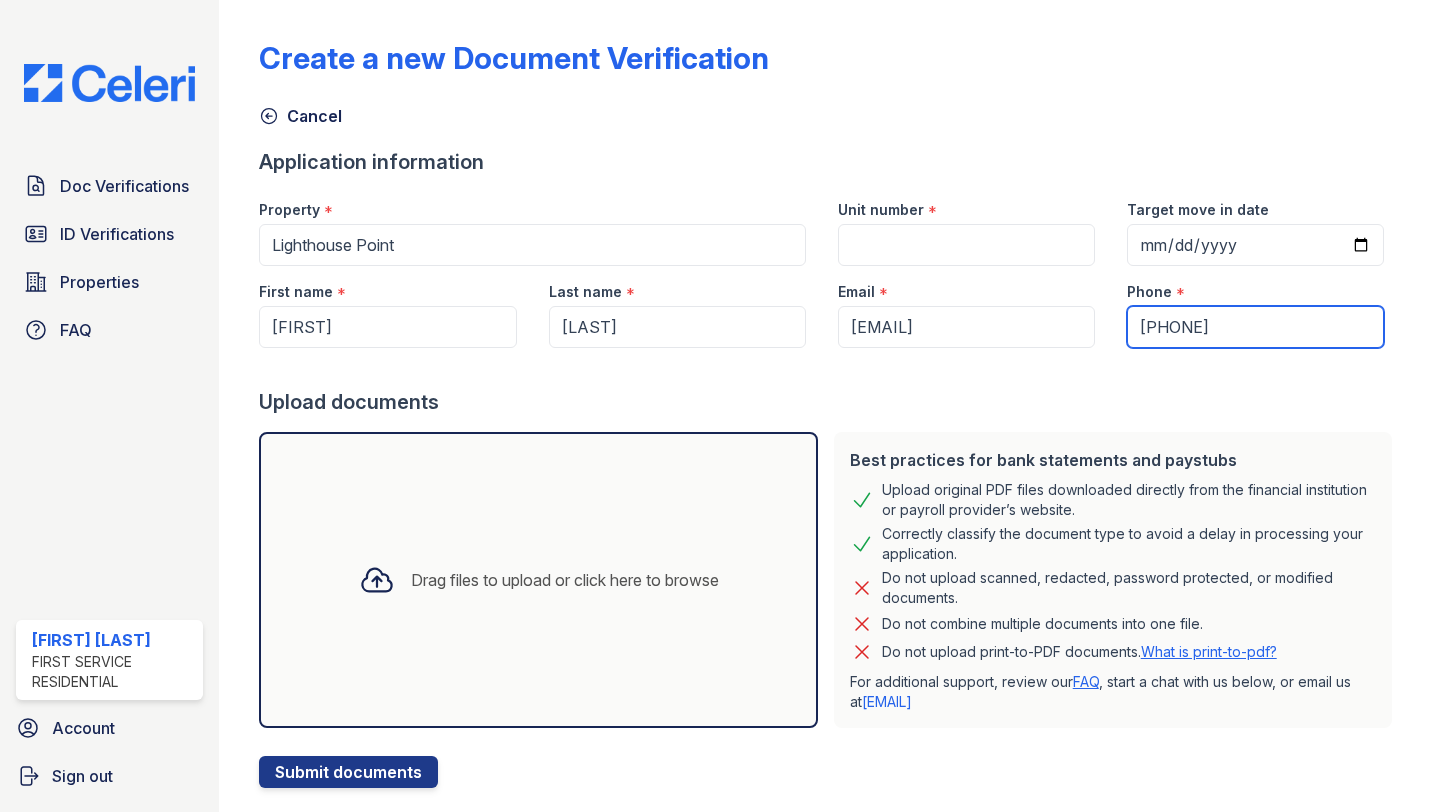 type on "[PHONE]" 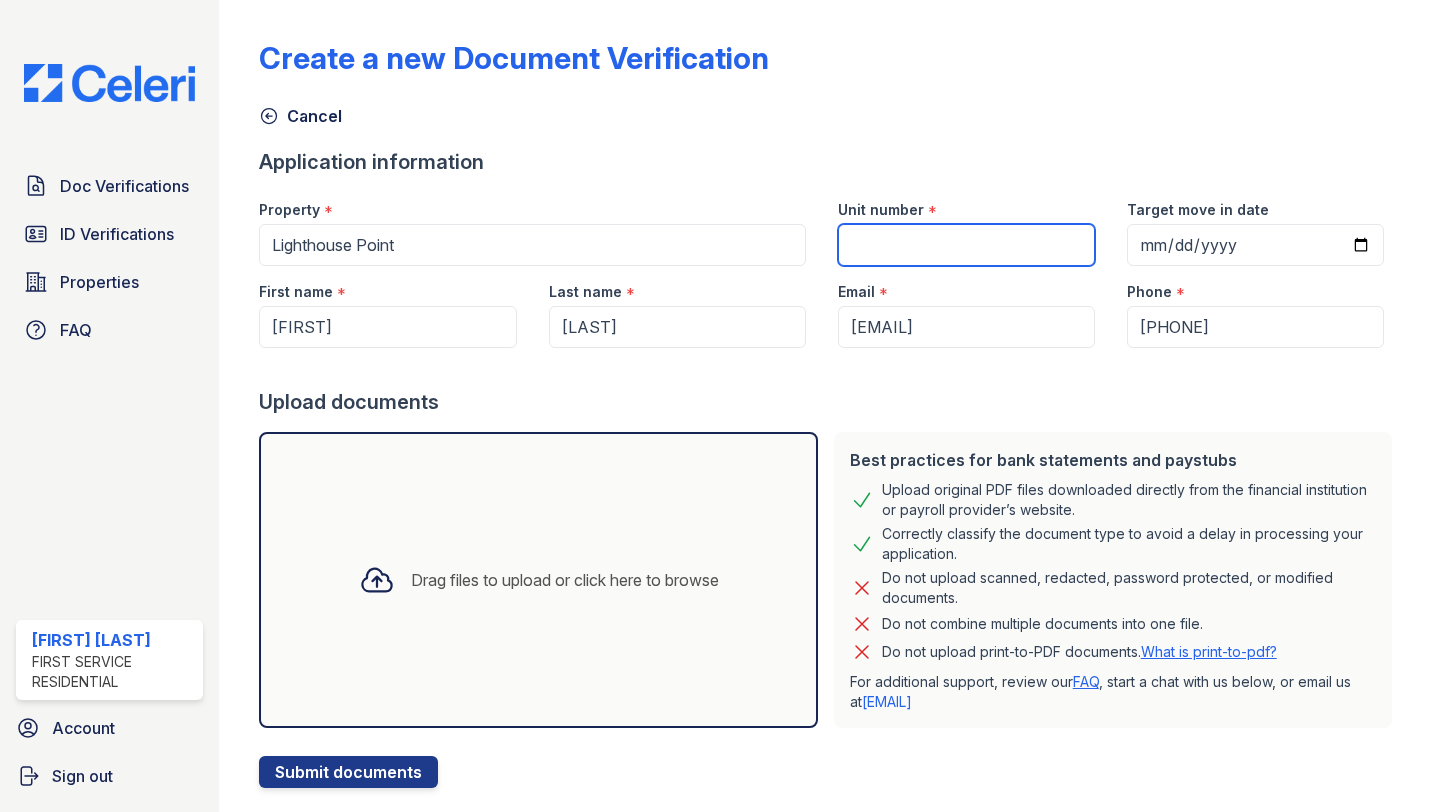 click on "Unit number" at bounding box center [966, 245] 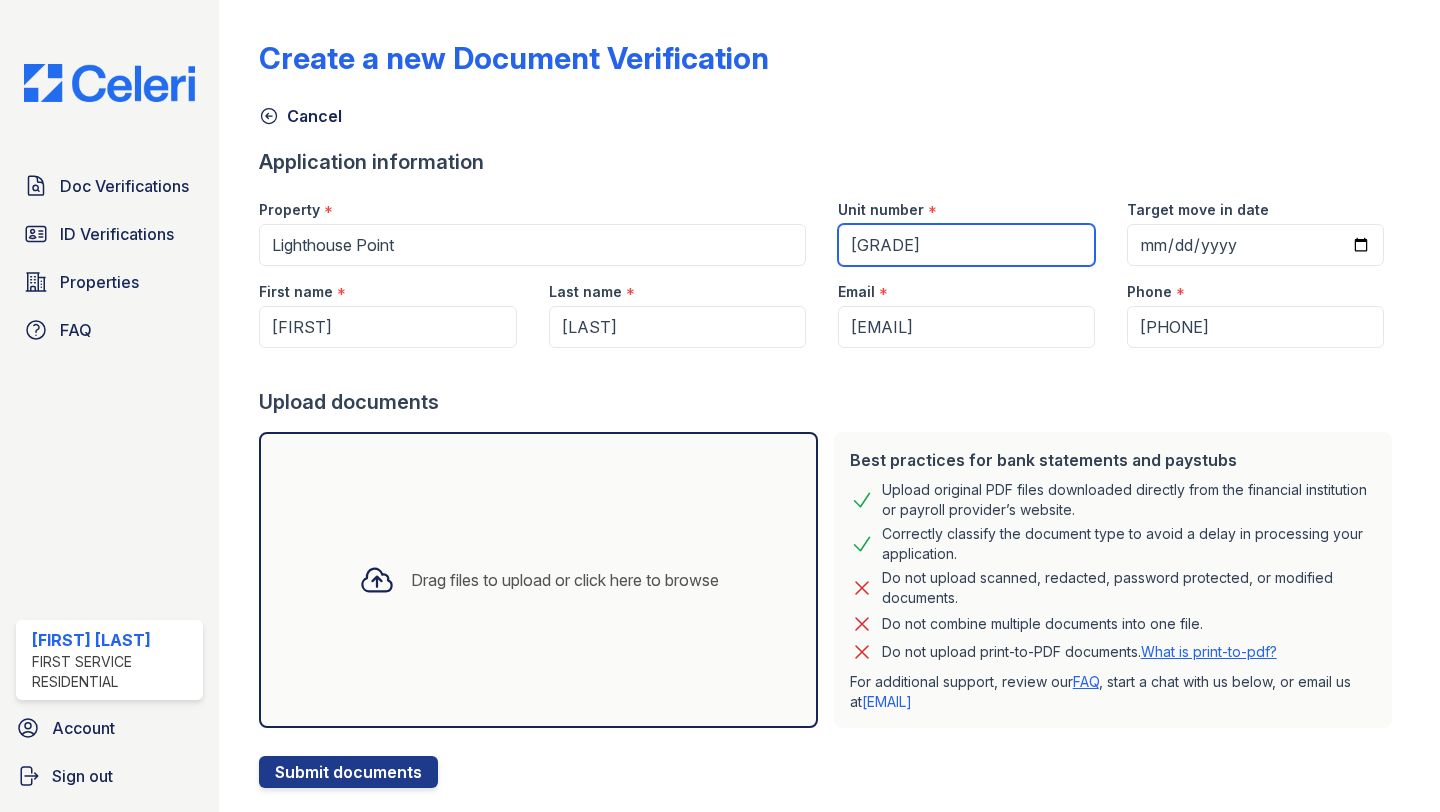 type on "[GRADE]" 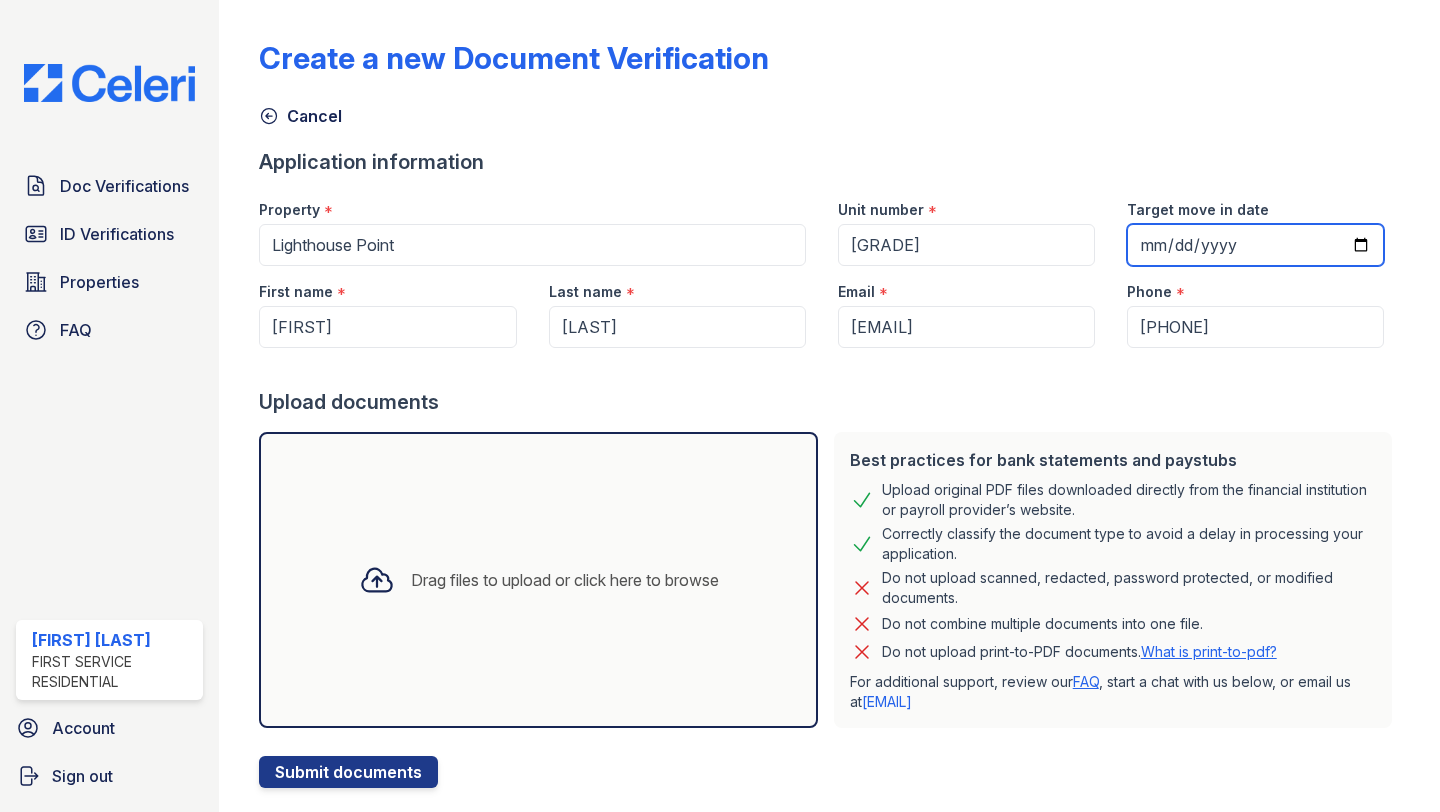 click on "Target move in date" at bounding box center [1255, 245] 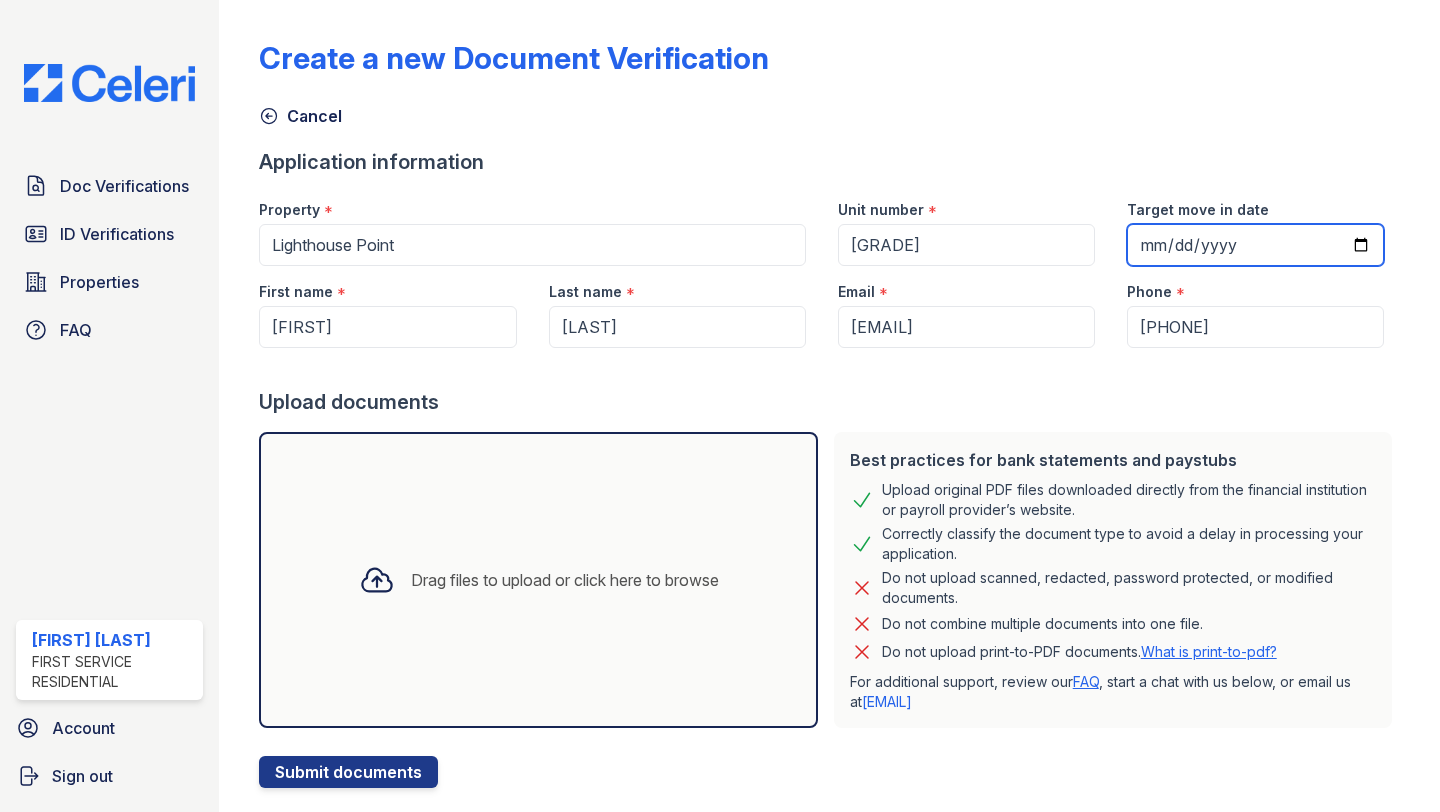 click on "Target move in date" at bounding box center [1255, 245] 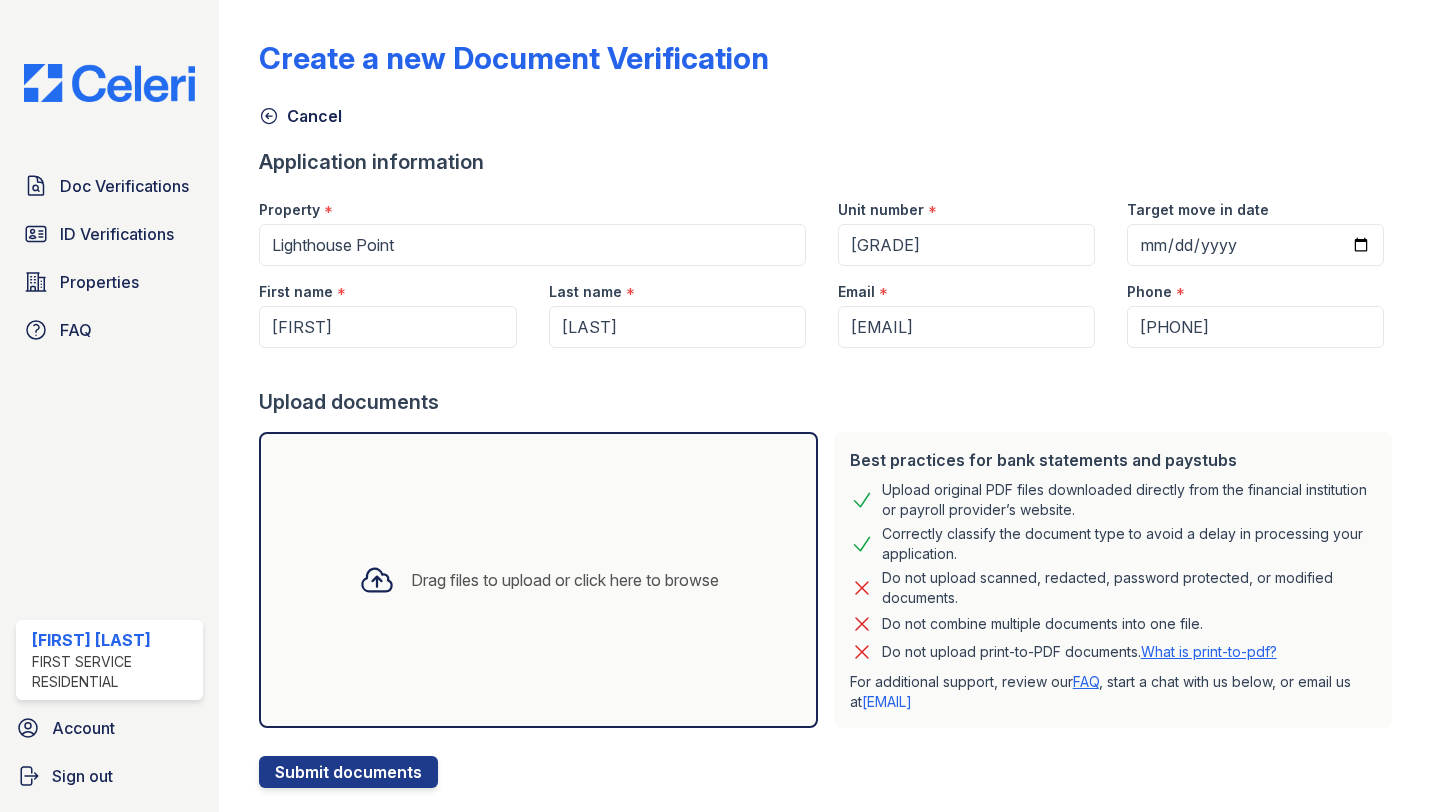 click on "Drag files to upload or click here to browse" at bounding box center [539, 580] 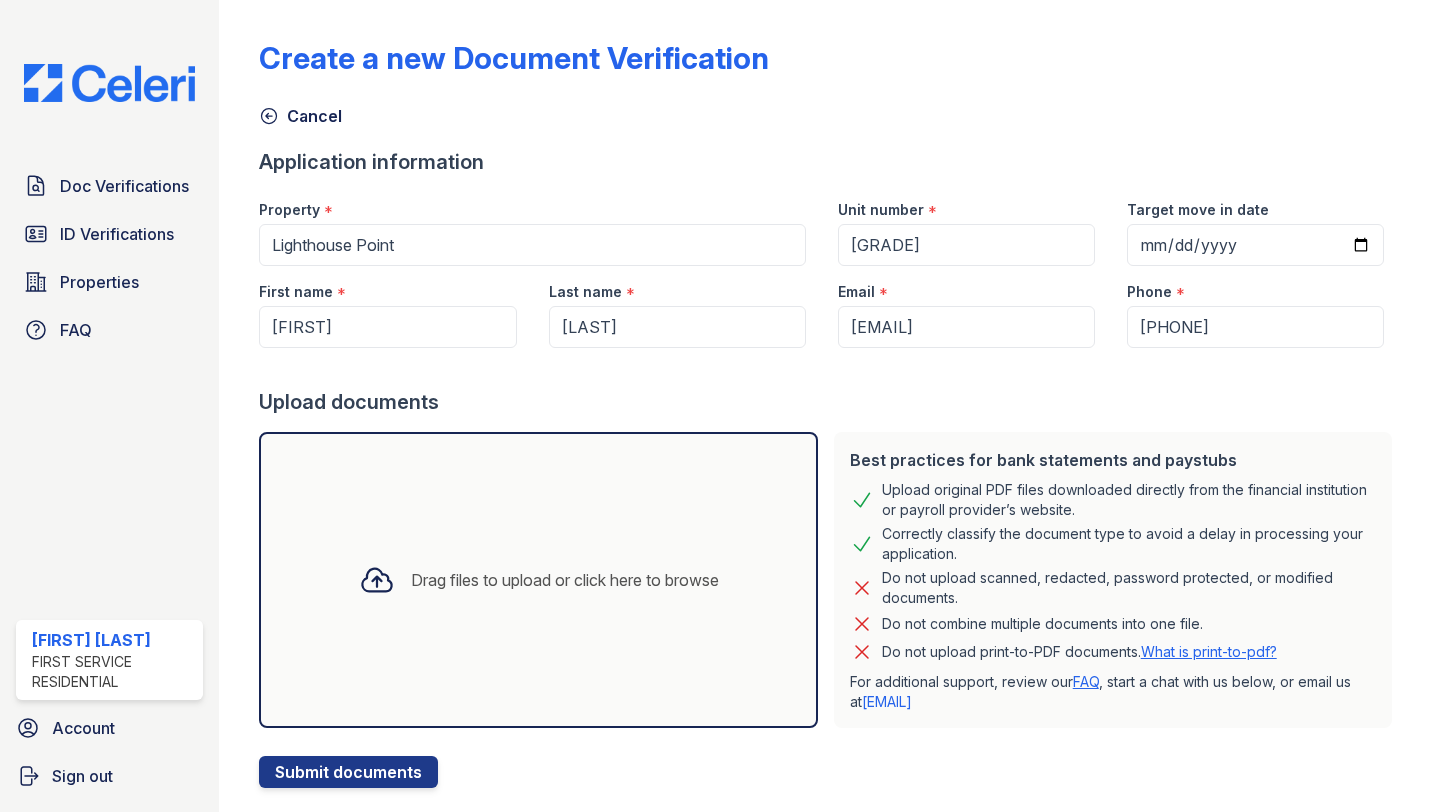 click on "Drag files to upload or click here to browse" at bounding box center (565, 580) 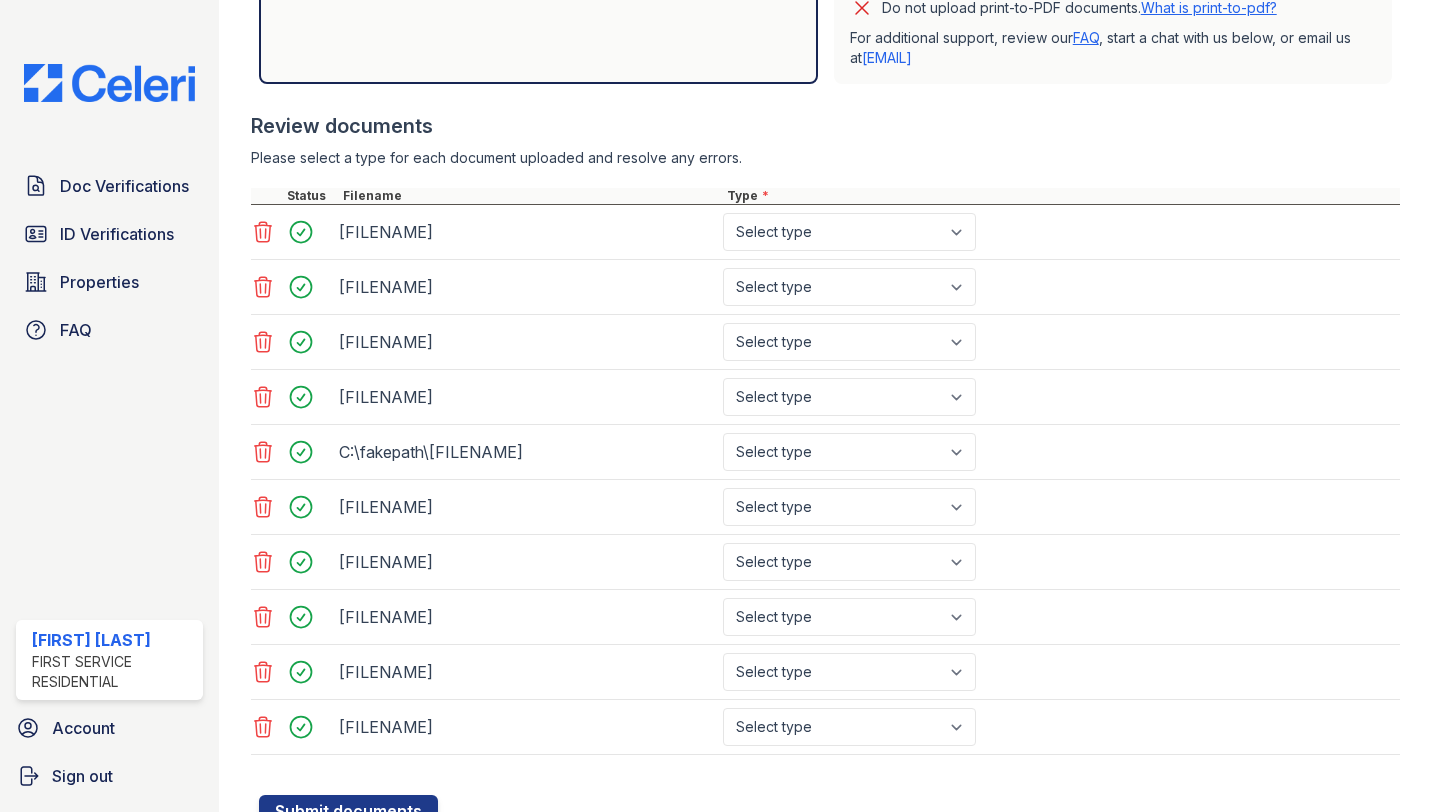 scroll, scrollTop: 643, scrollLeft: 0, axis: vertical 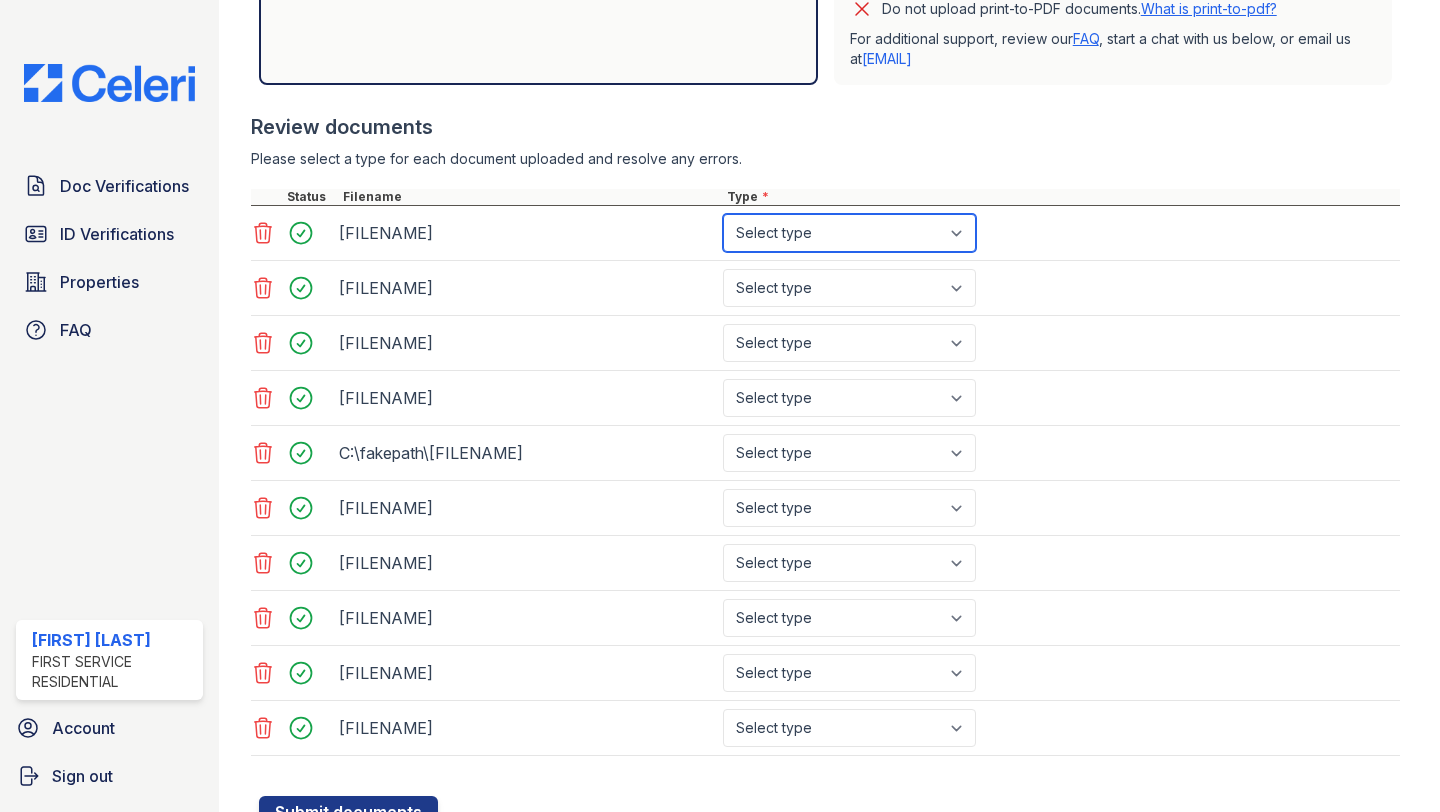 click on "Select type
Paystub
Bank Statement
Offer Letter
Tax Documents
Benefit Award Letter
Investment Account Statement
Other" at bounding box center [849, 233] 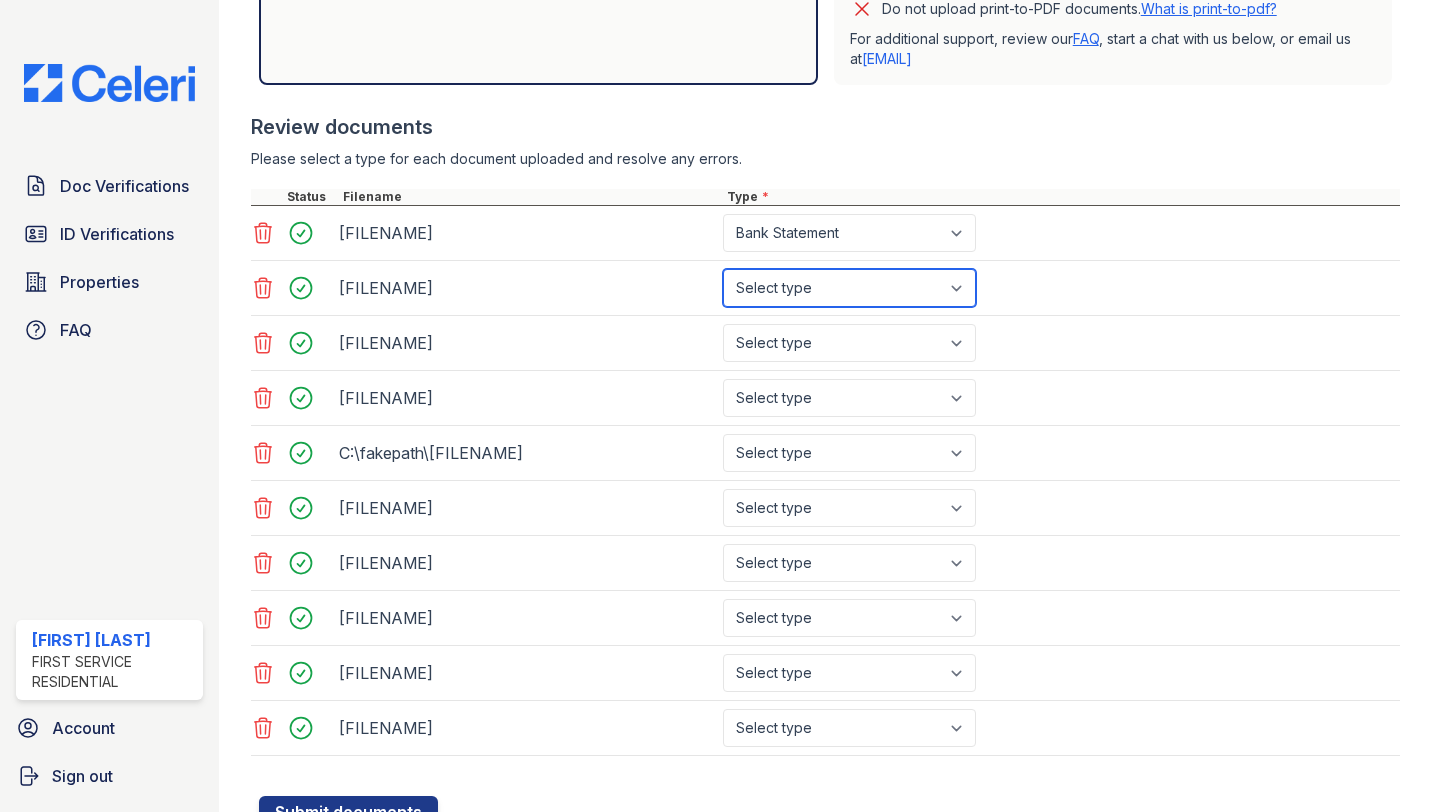 click on "Select type
Paystub
Bank Statement
Offer Letter
Tax Documents
Benefit Award Letter
Investment Account Statement
Other" at bounding box center [849, 288] 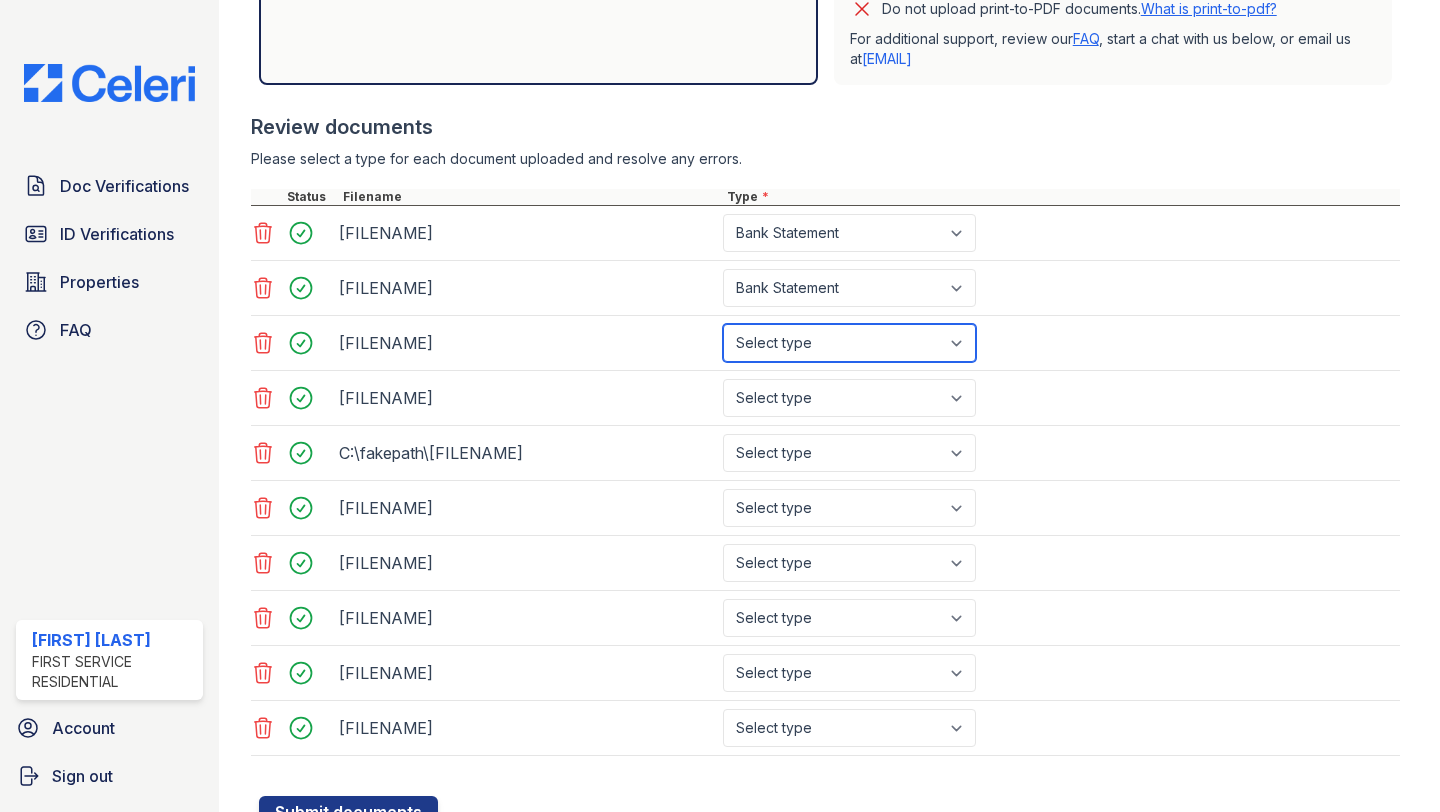 click on "Select type
Paystub
Bank Statement
Offer Letter
Tax Documents
Benefit Award Letter
Investment Account Statement
Other" at bounding box center (849, 343) 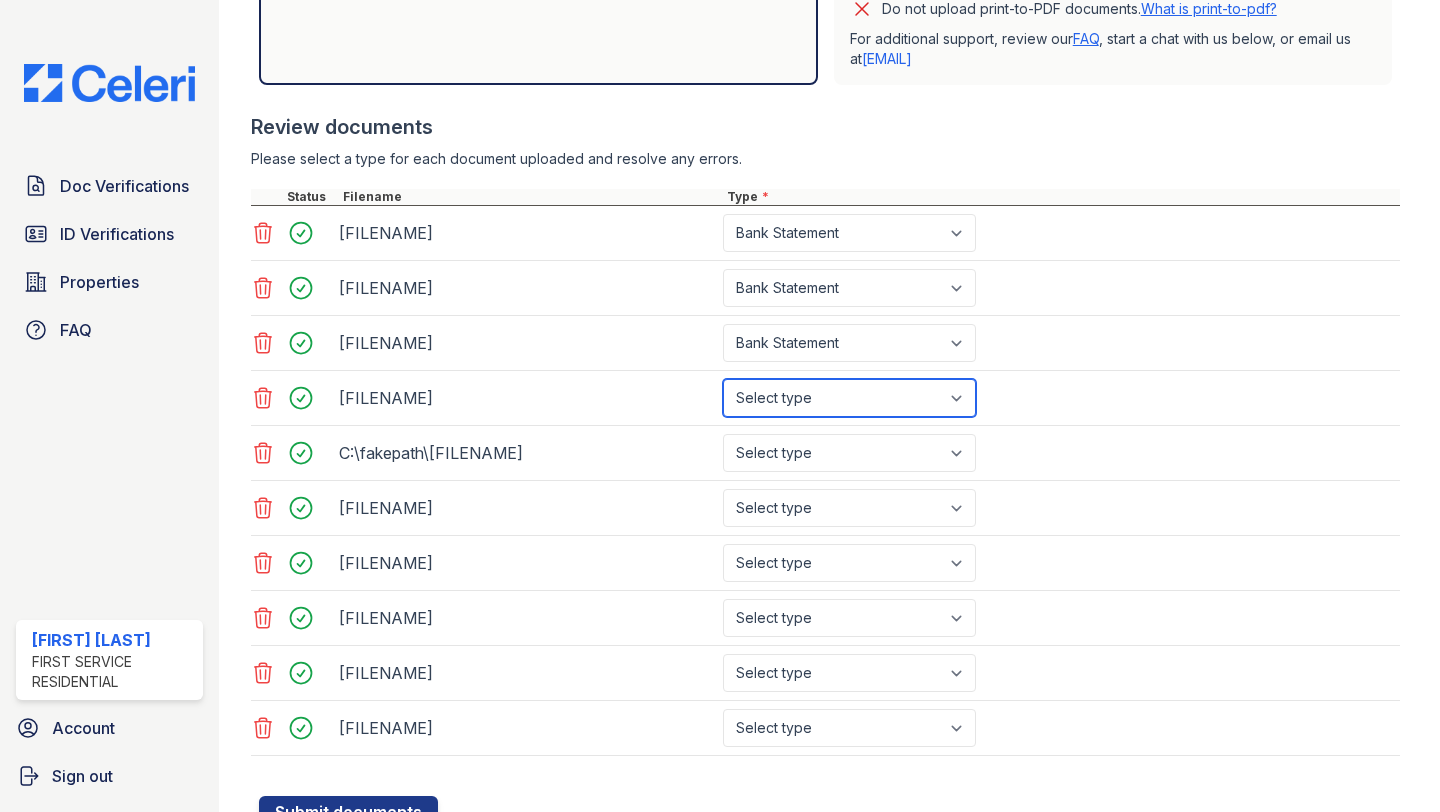 click on "Select type
Paystub
Bank Statement
Offer Letter
Tax Documents
Benefit Award Letter
Investment Account Statement
Other" at bounding box center [849, 398] 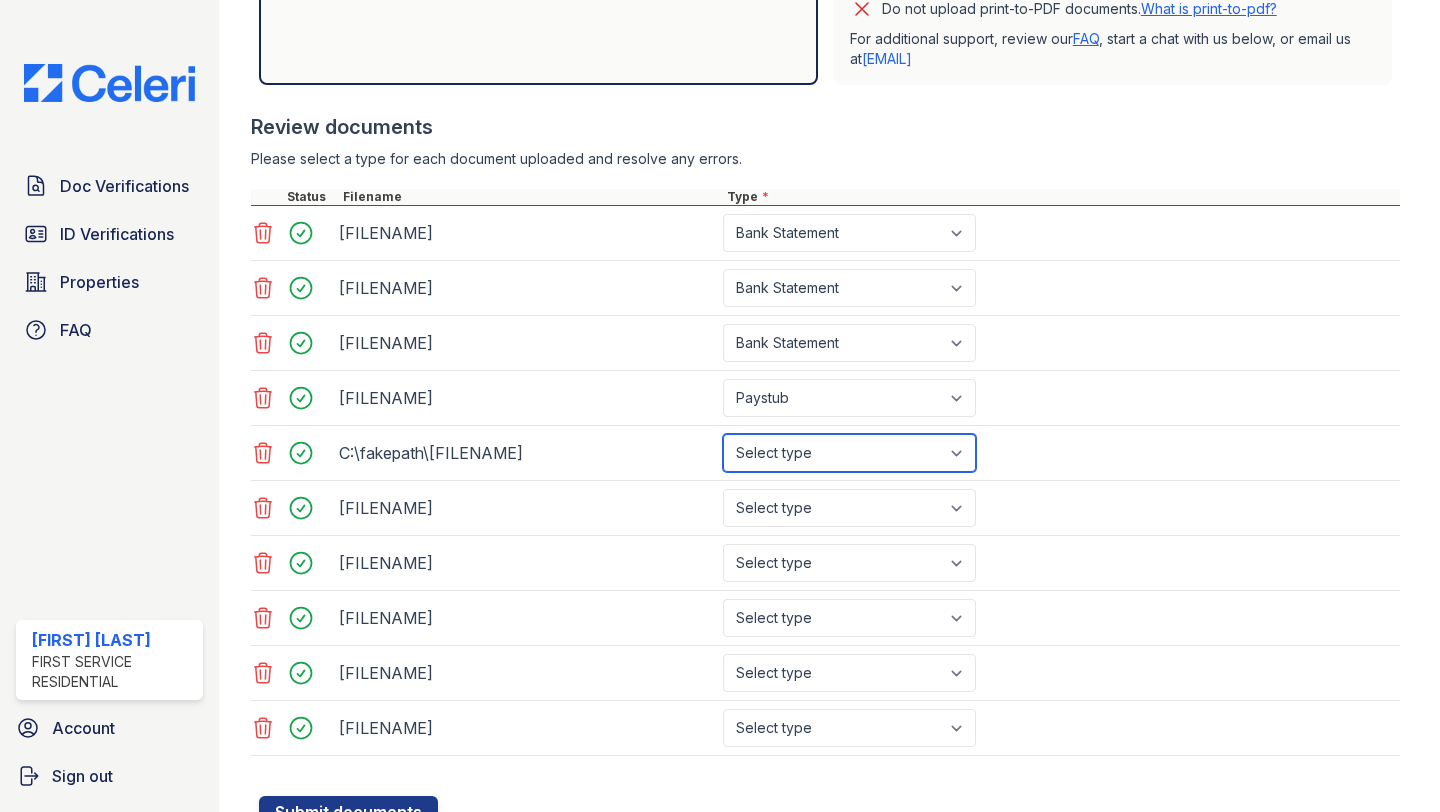 click on "Select type
Paystub
Bank Statement
Offer Letter
Tax Documents
Benefit Award Letter
Investment Account Statement
Other" at bounding box center [849, 453] 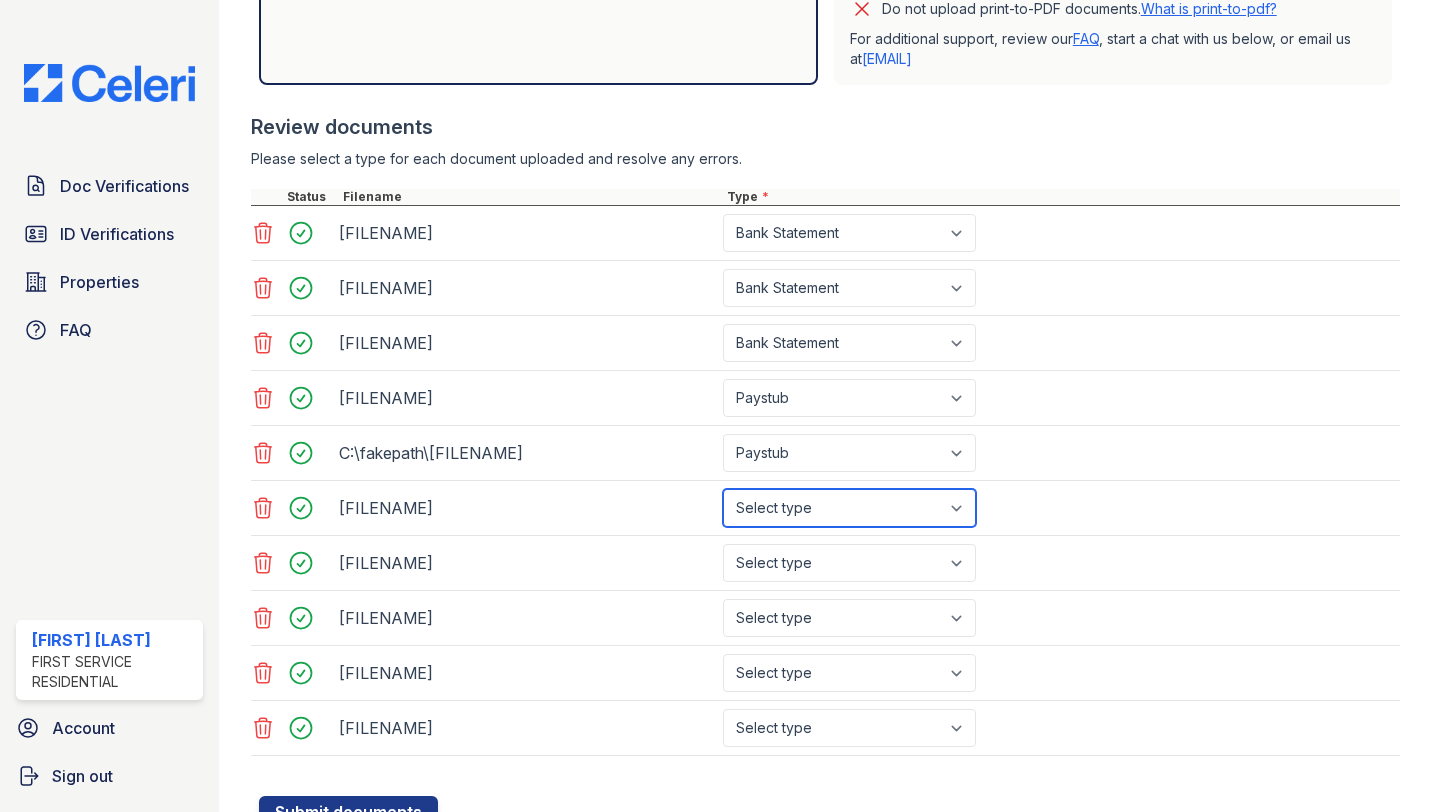click on "Select type
Paystub
Bank Statement
Offer Letter
Tax Documents
Benefit Award Letter
Investment Account Statement
Other" at bounding box center (849, 508) 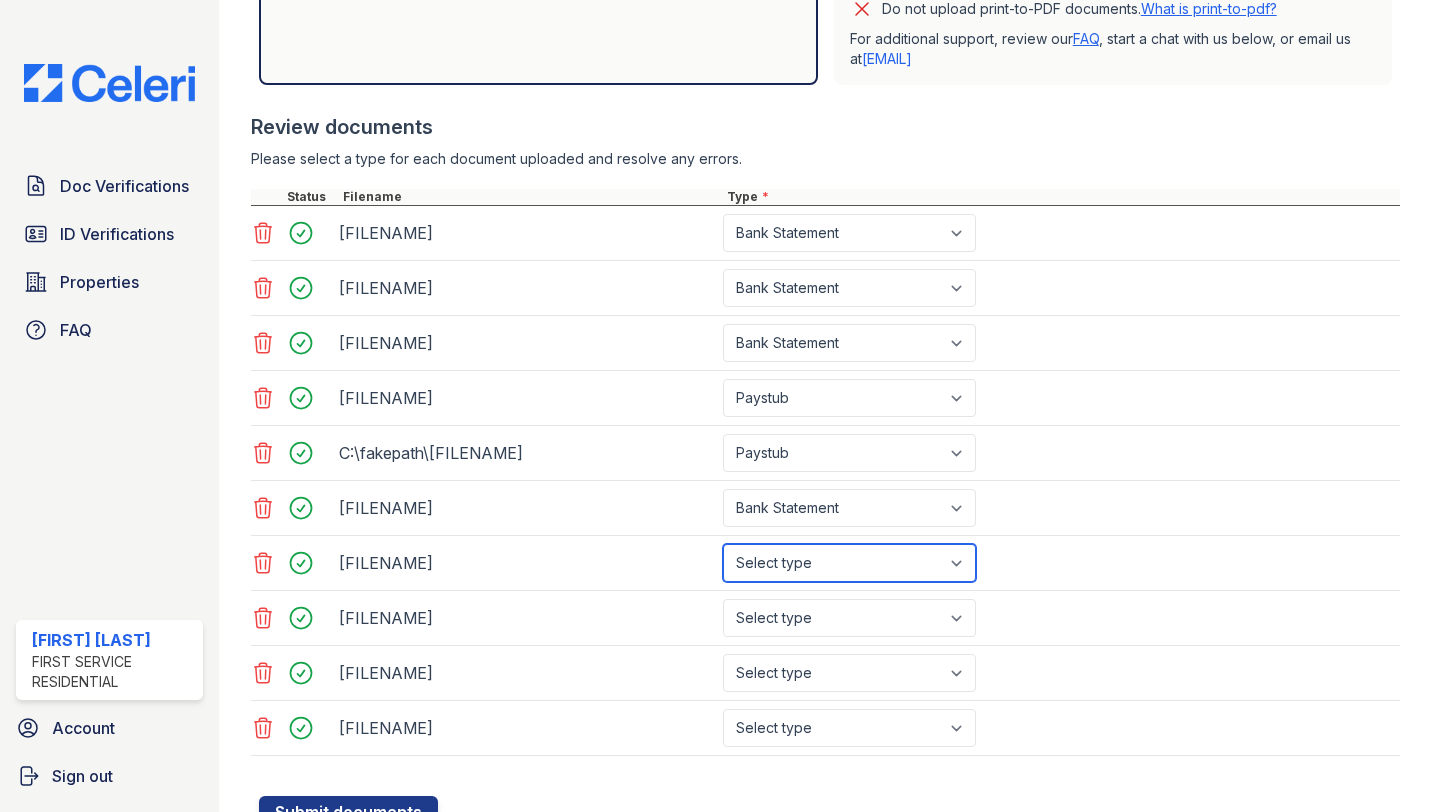 click on "Select type
Paystub
Bank Statement
Offer Letter
Tax Documents
Benefit Award Letter
Investment Account Statement
Other" at bounding box center (849, 563) 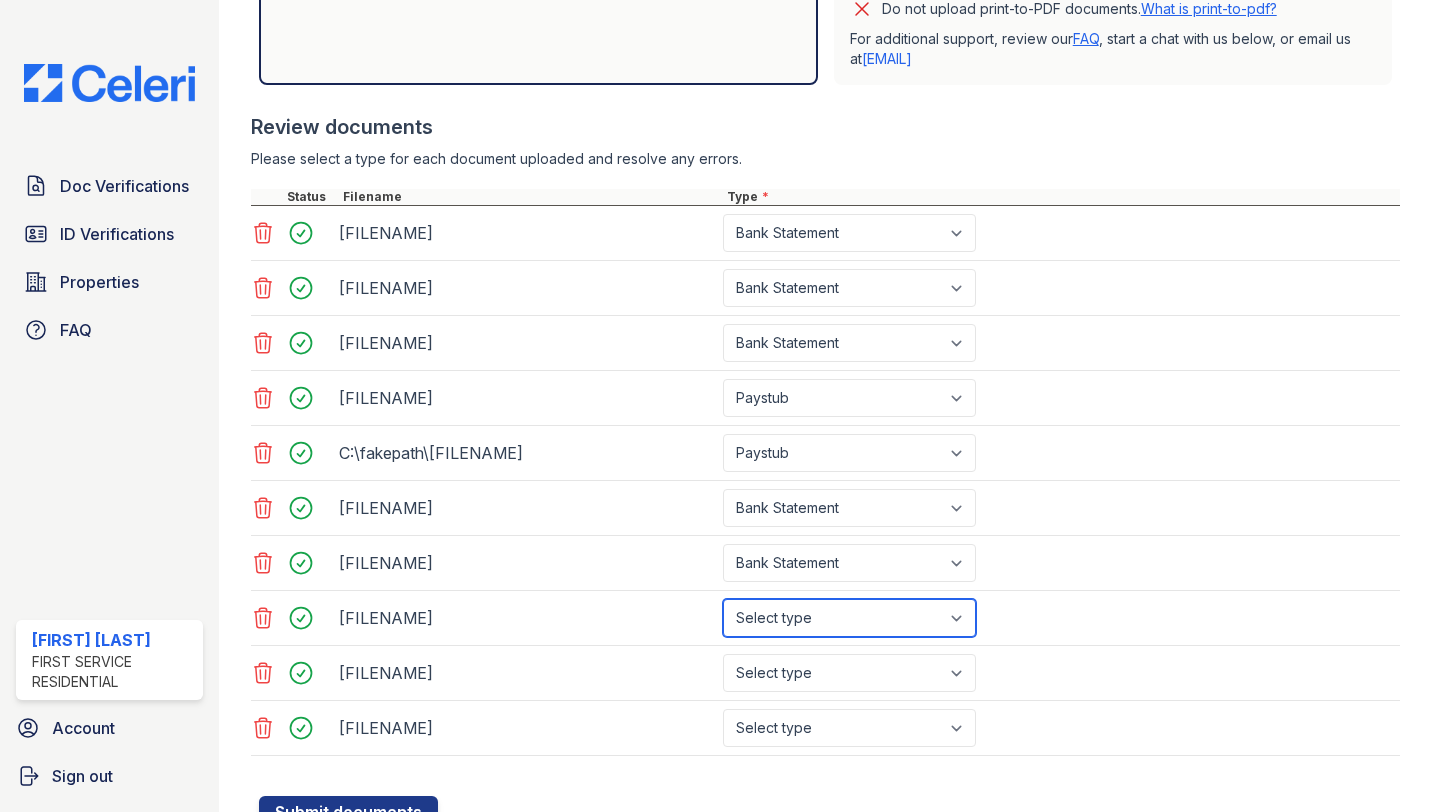 click on "Select type
Paystub
Bank Statement
Offer Letter
Tax Documents
Benefit Award Letter
Investment Account Statement
Other" at bounding box center [849, 618] 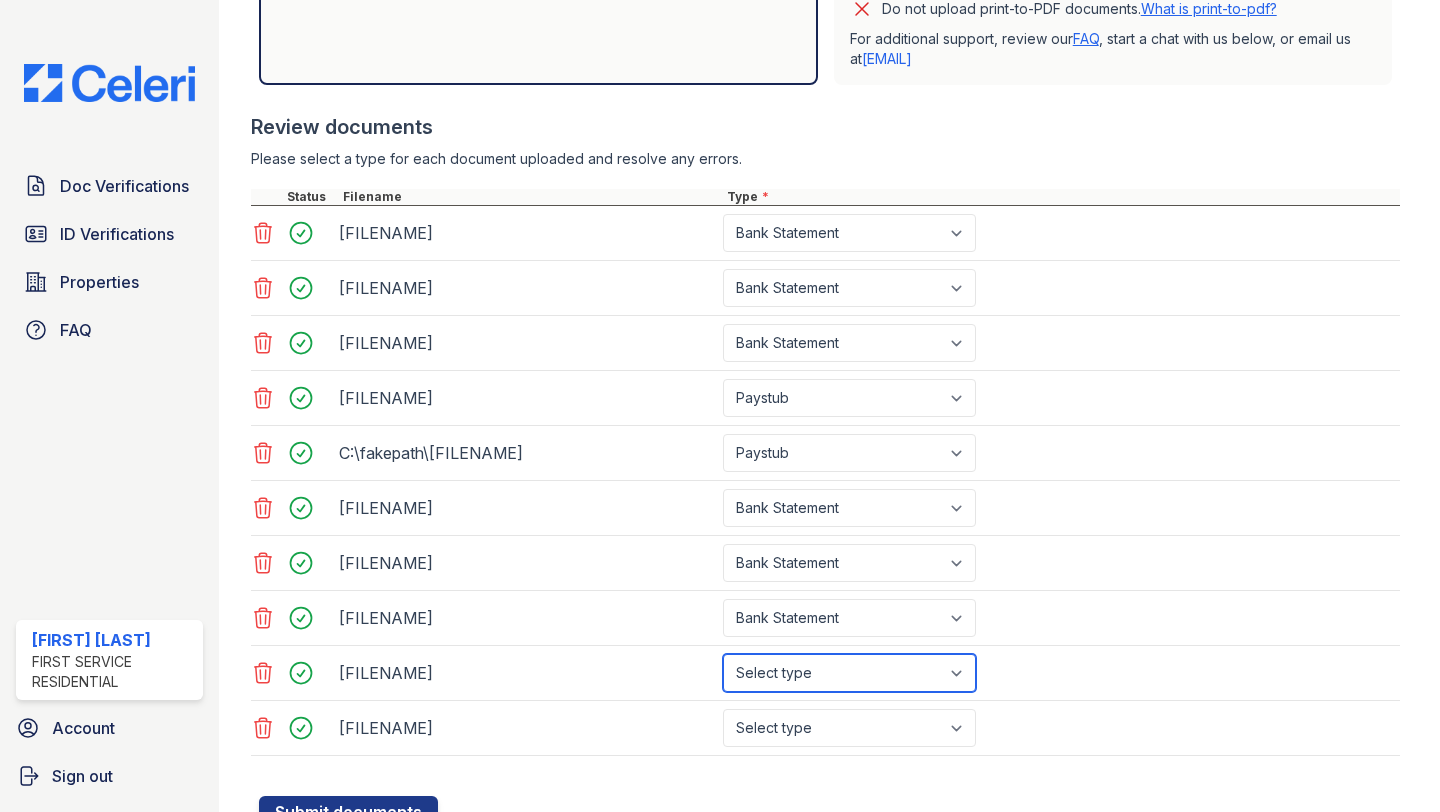 click on "Select type
Paystub
Bank Statement
Offer Letter
Tax Documents
Benefit Award Letter
Investment Account Statement
Other" at bounding box center [849, 673] 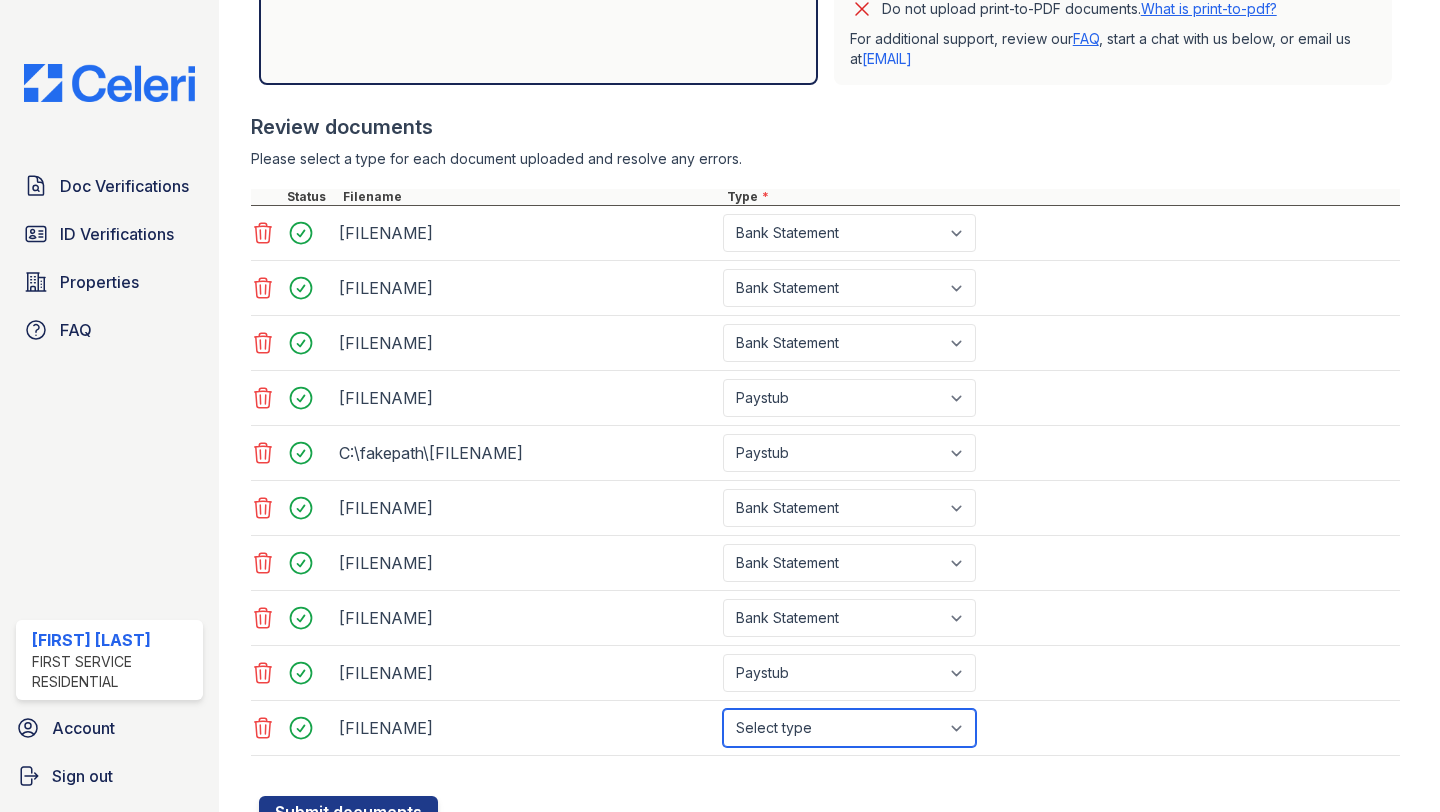 click on "Select type
Paystub
Bank Statement
Offer Letter
Tax Documents
Benefit Award Letter
Investment Account Statement
Other" at bounding box center (849, 728) 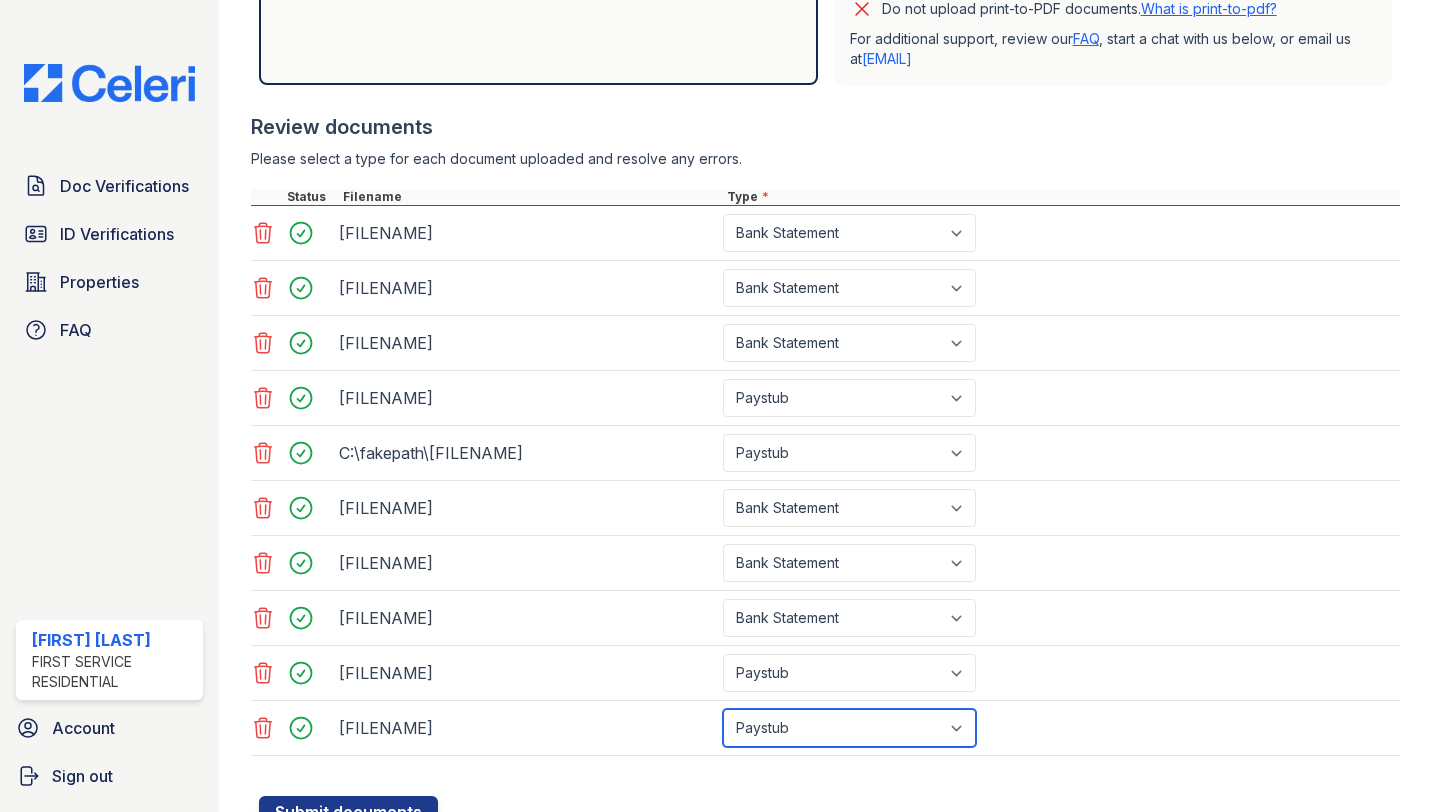 scroll, scrollTop: 701, scrollLeft: 0, axis: vertical 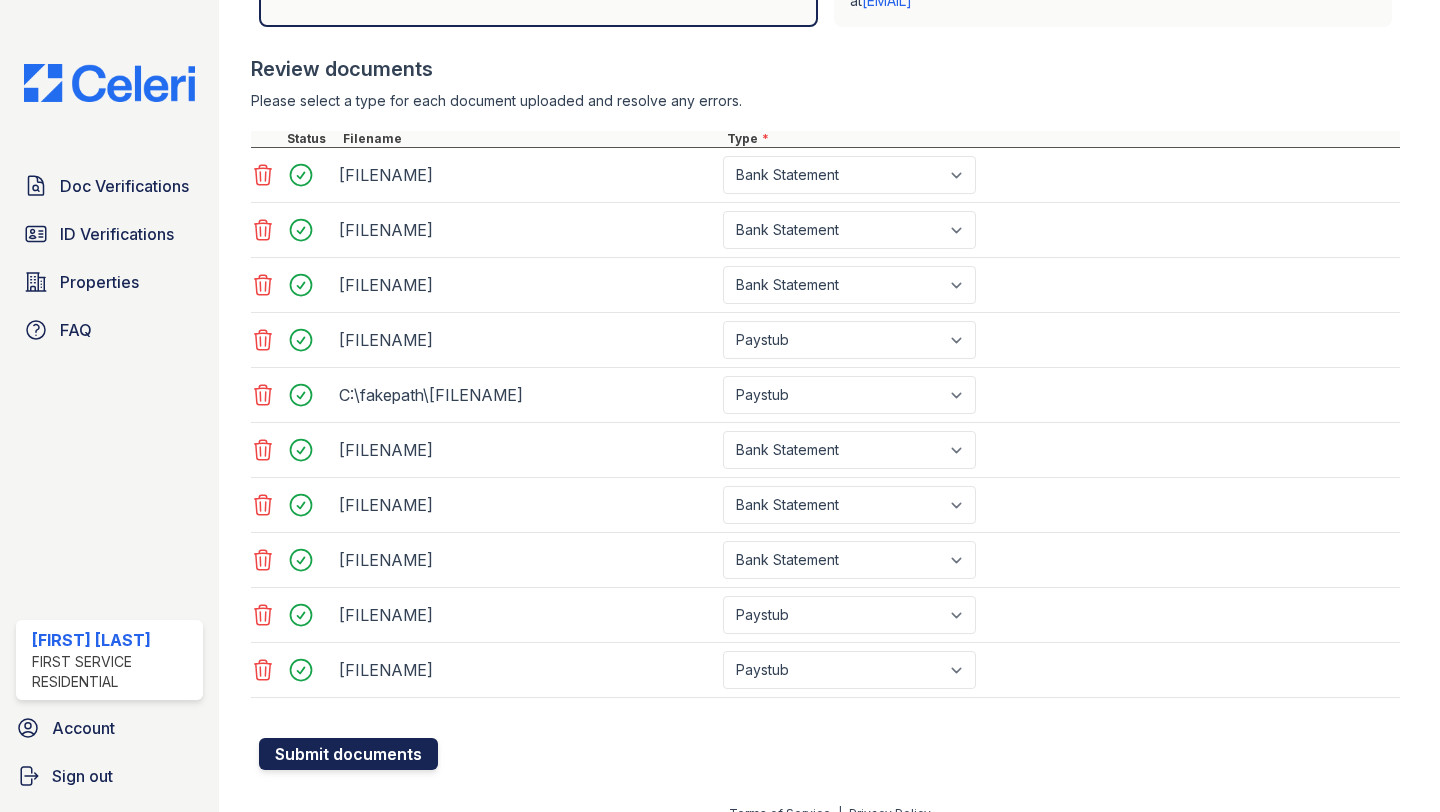 click on "Submit documents" at bounding box center [348, 754] 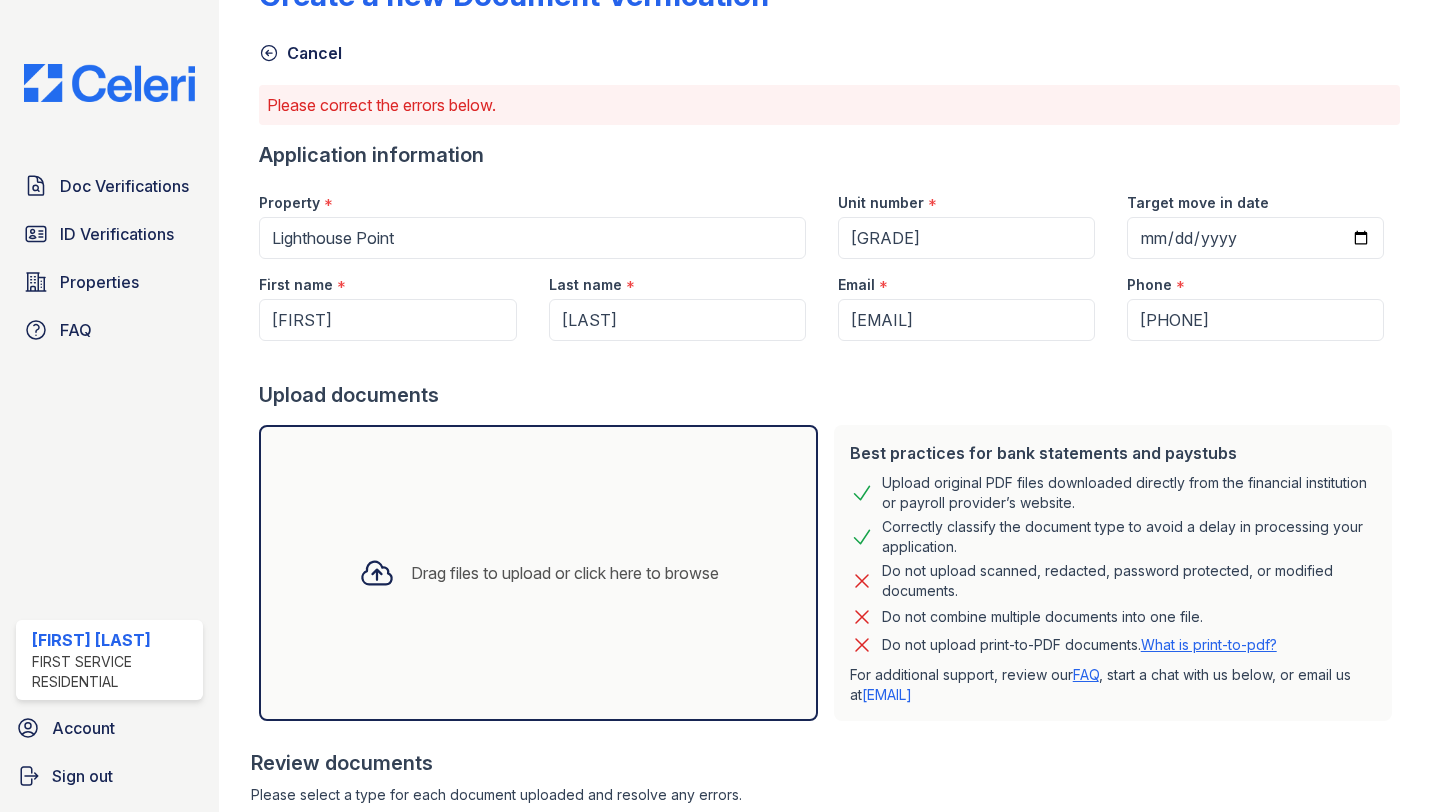 scroll, scrollTop: 0, scrollLeft: 0, axis: both 